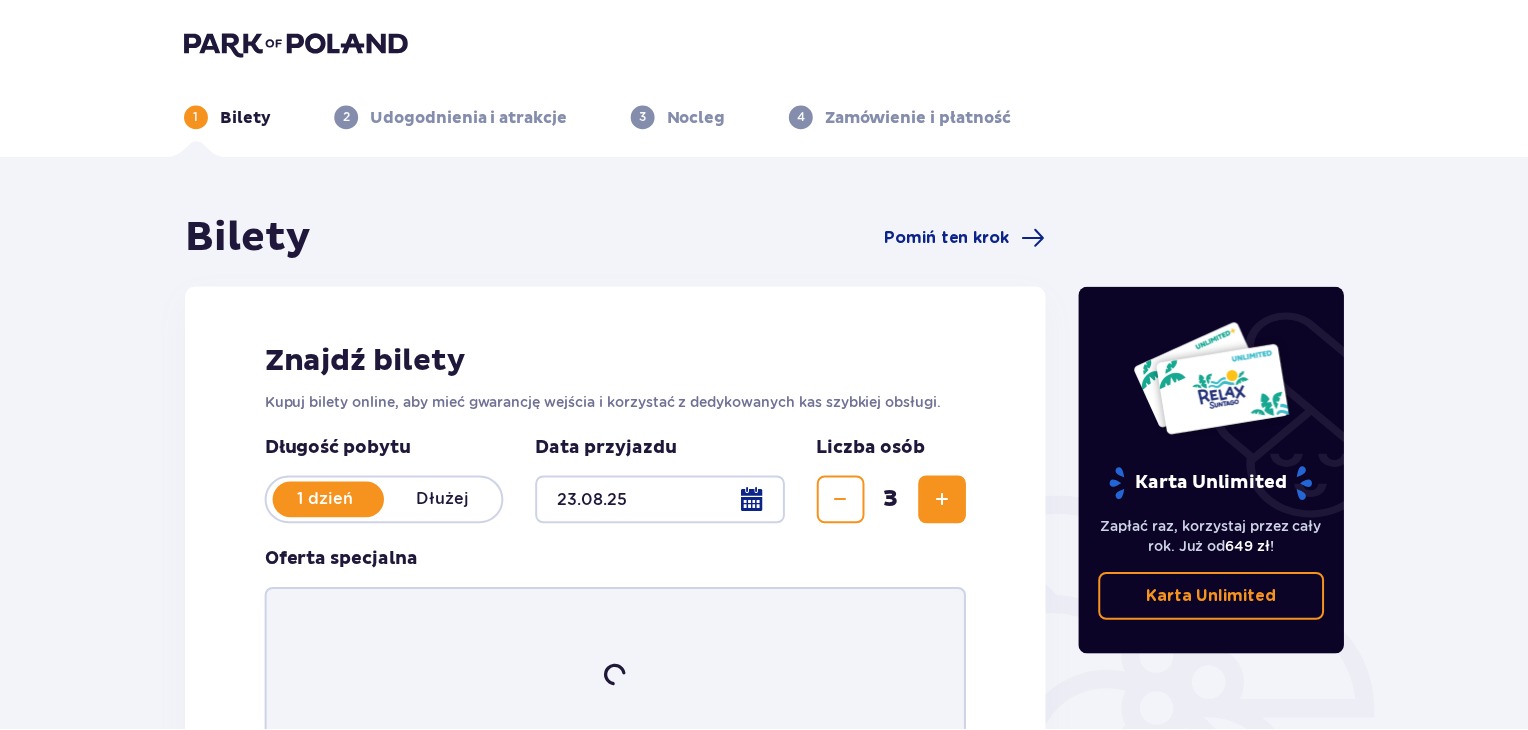 scroll, scrollTop: 0, scrollLeft: 0, axis: both 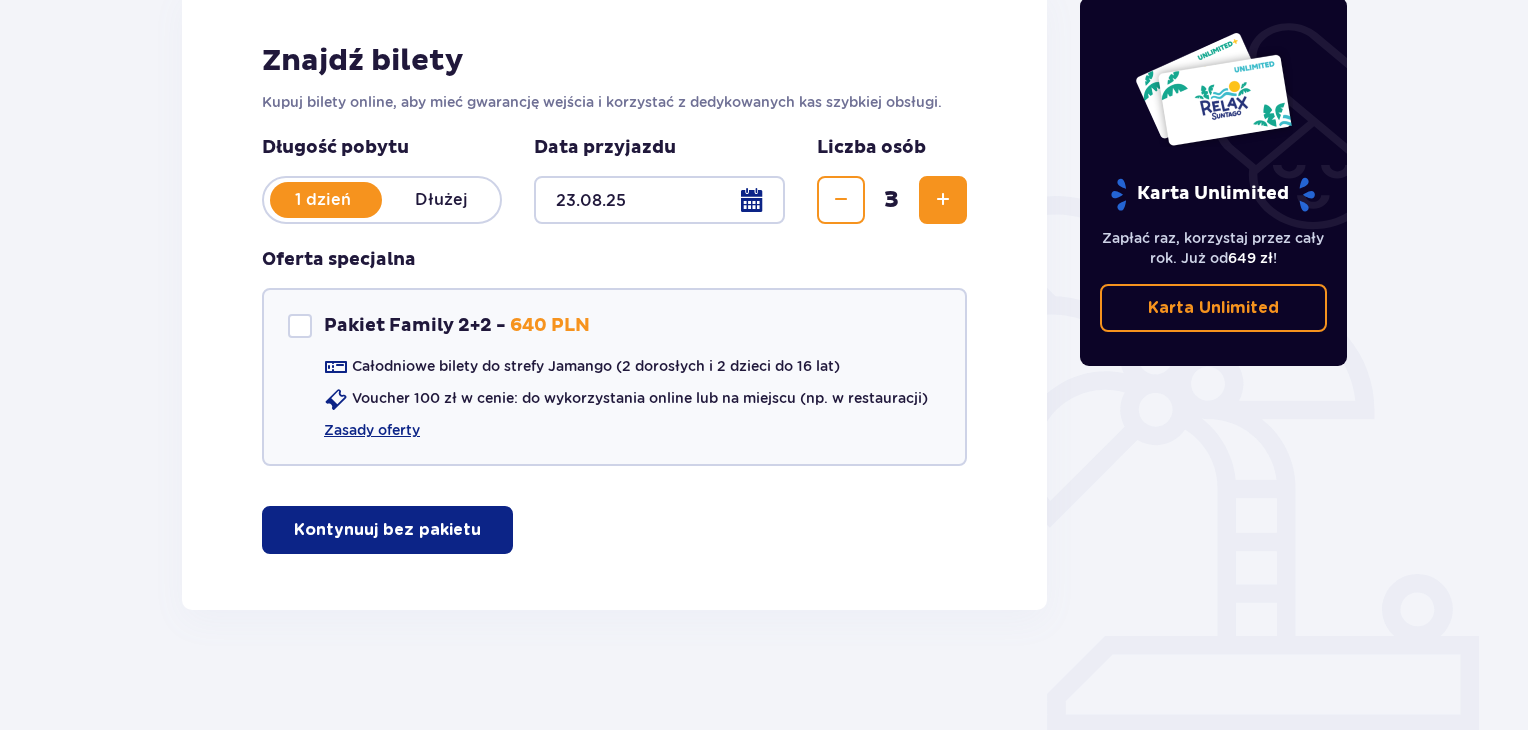 click at bounding box center [485, 530] 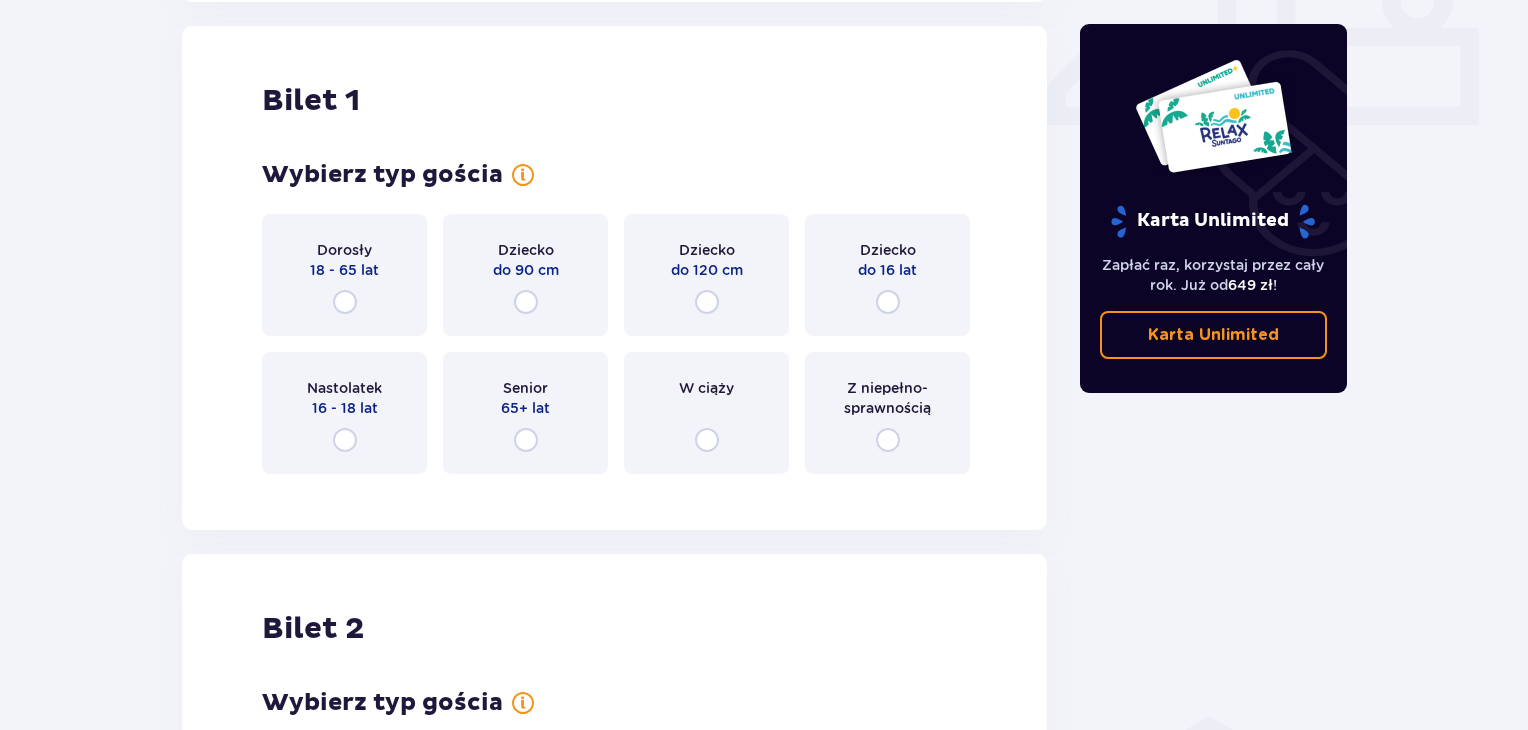 scroll, scrollTop: 909, scrollLeft: 0, axis: vertical 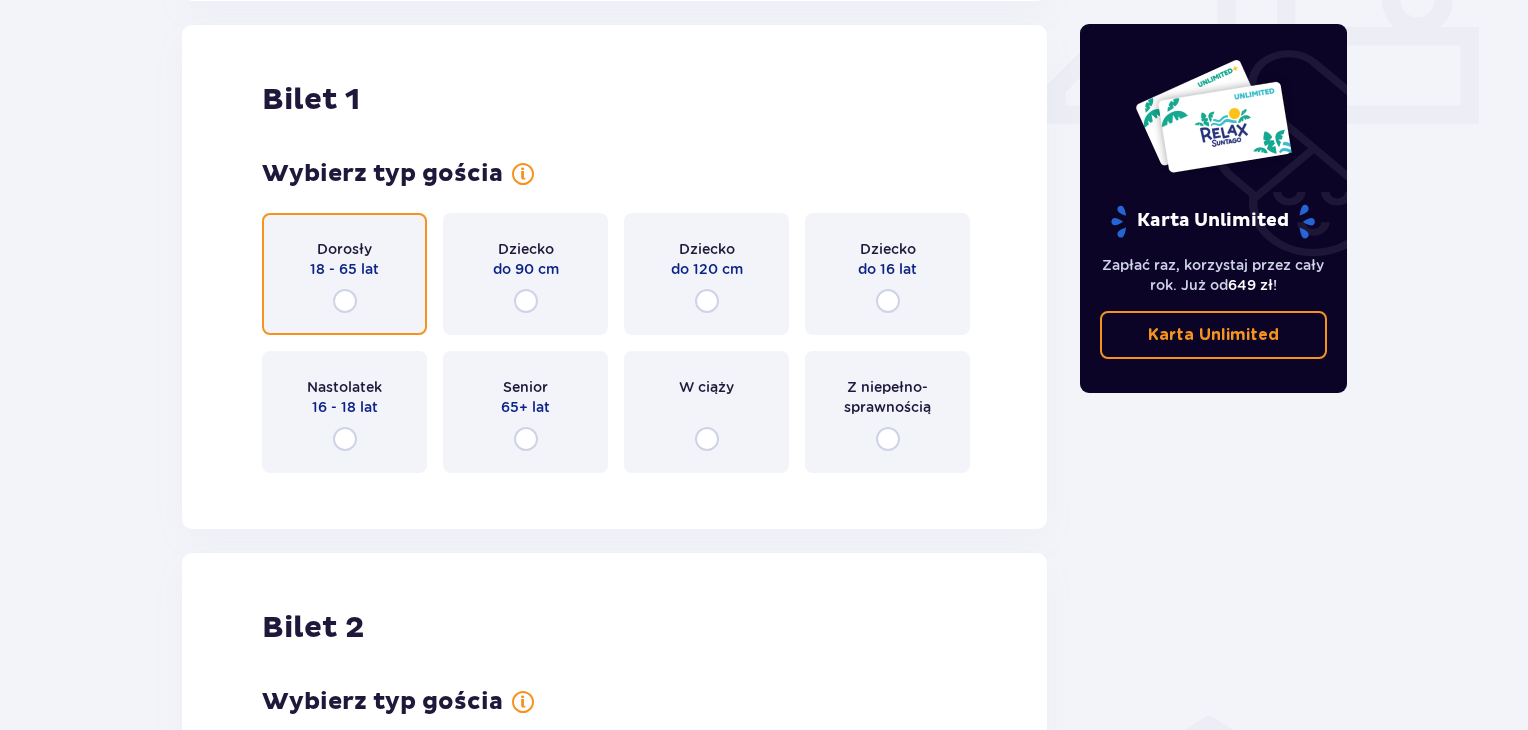 click at bounding box center [345, 301] 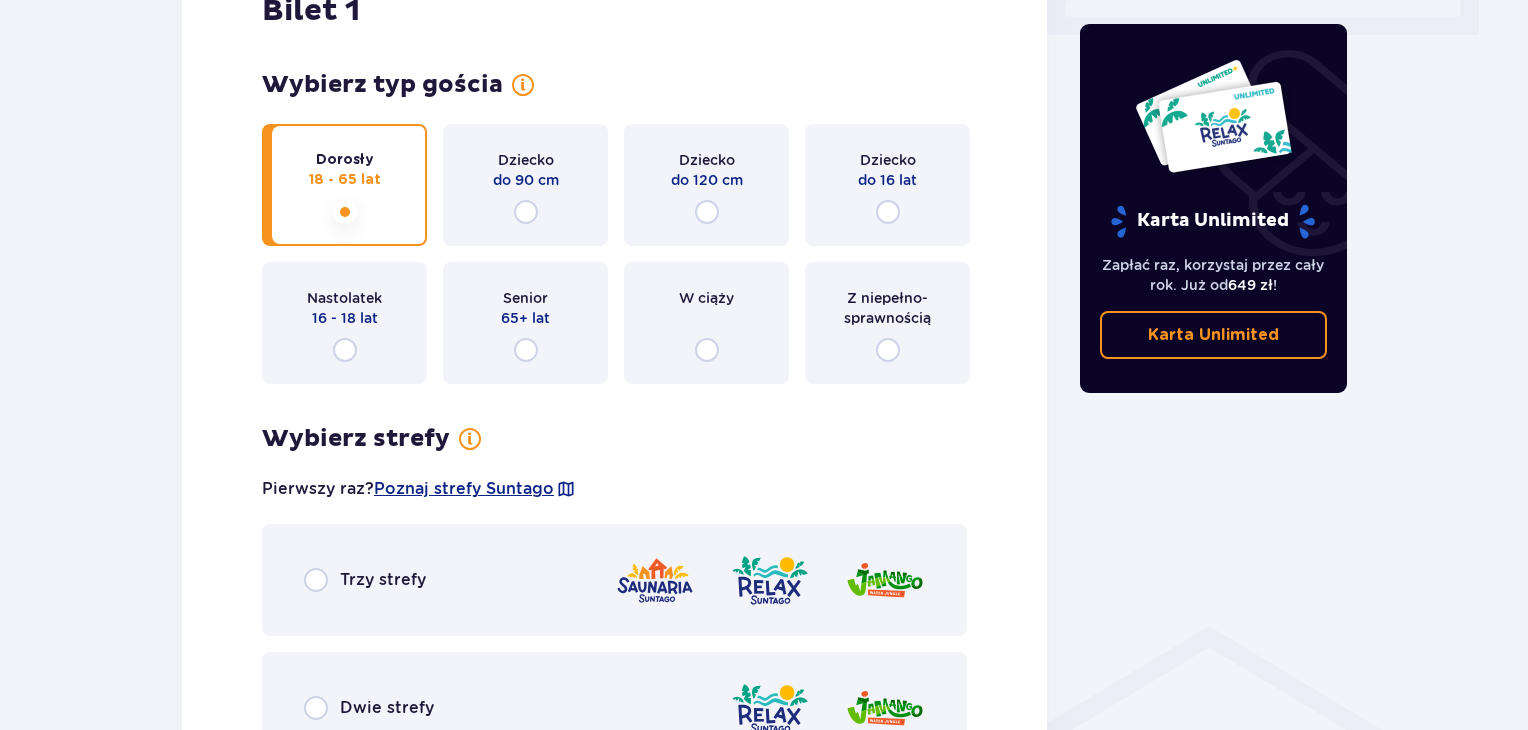 scroll, scrollTop: 997, scrollLeft: 0, axis: vertical 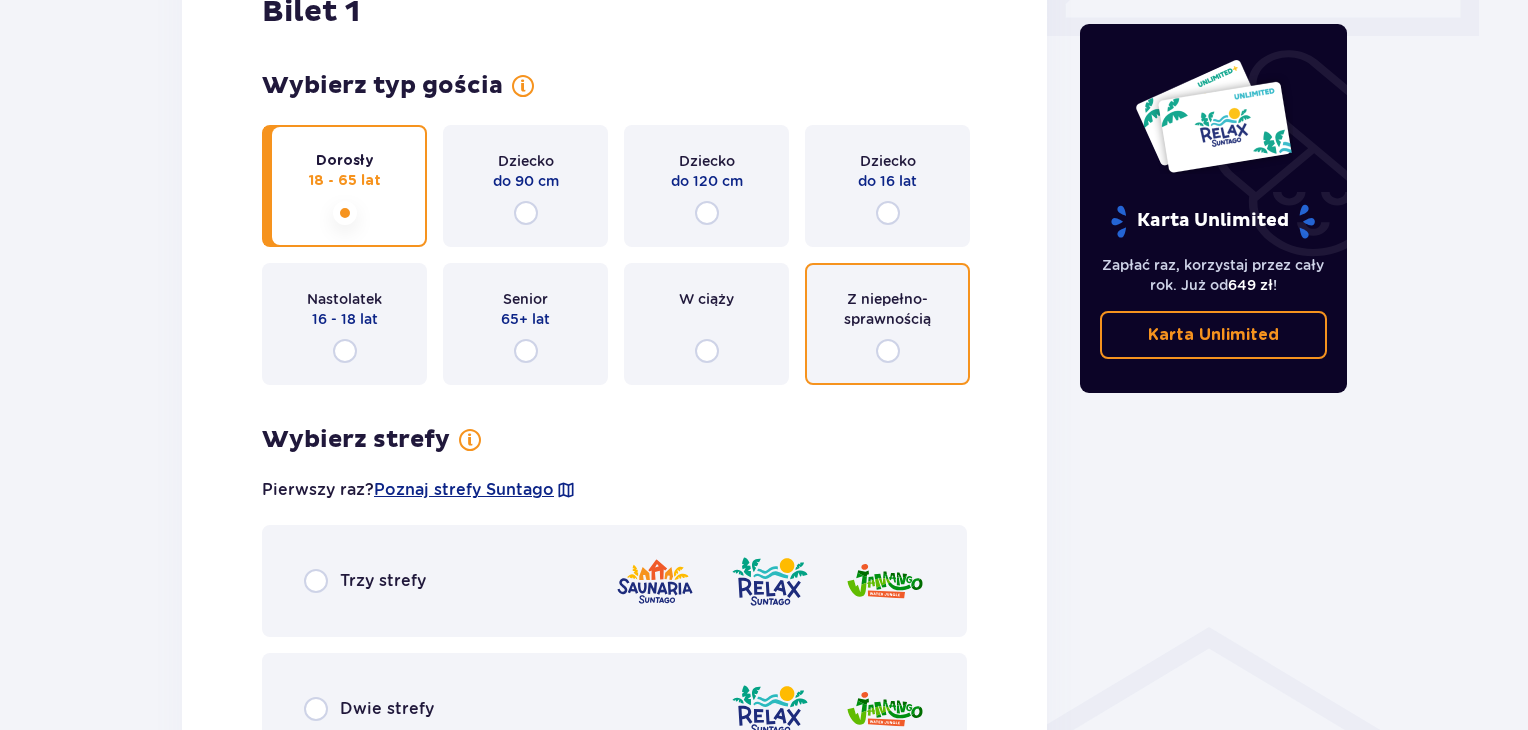 click at bounding box center [888, 351] 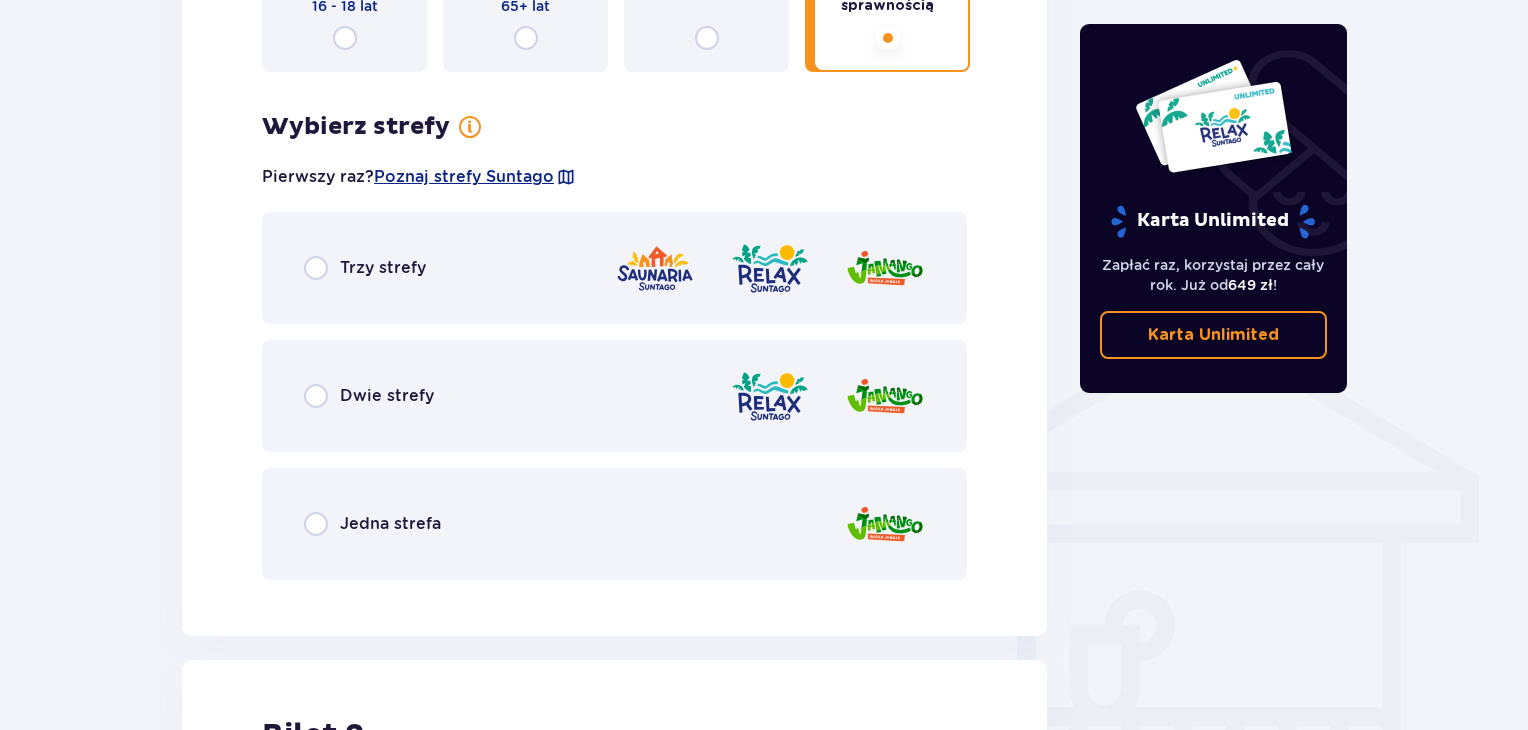 scroll, scrollTop: 997, scrollLeft: 0, axis: vertical 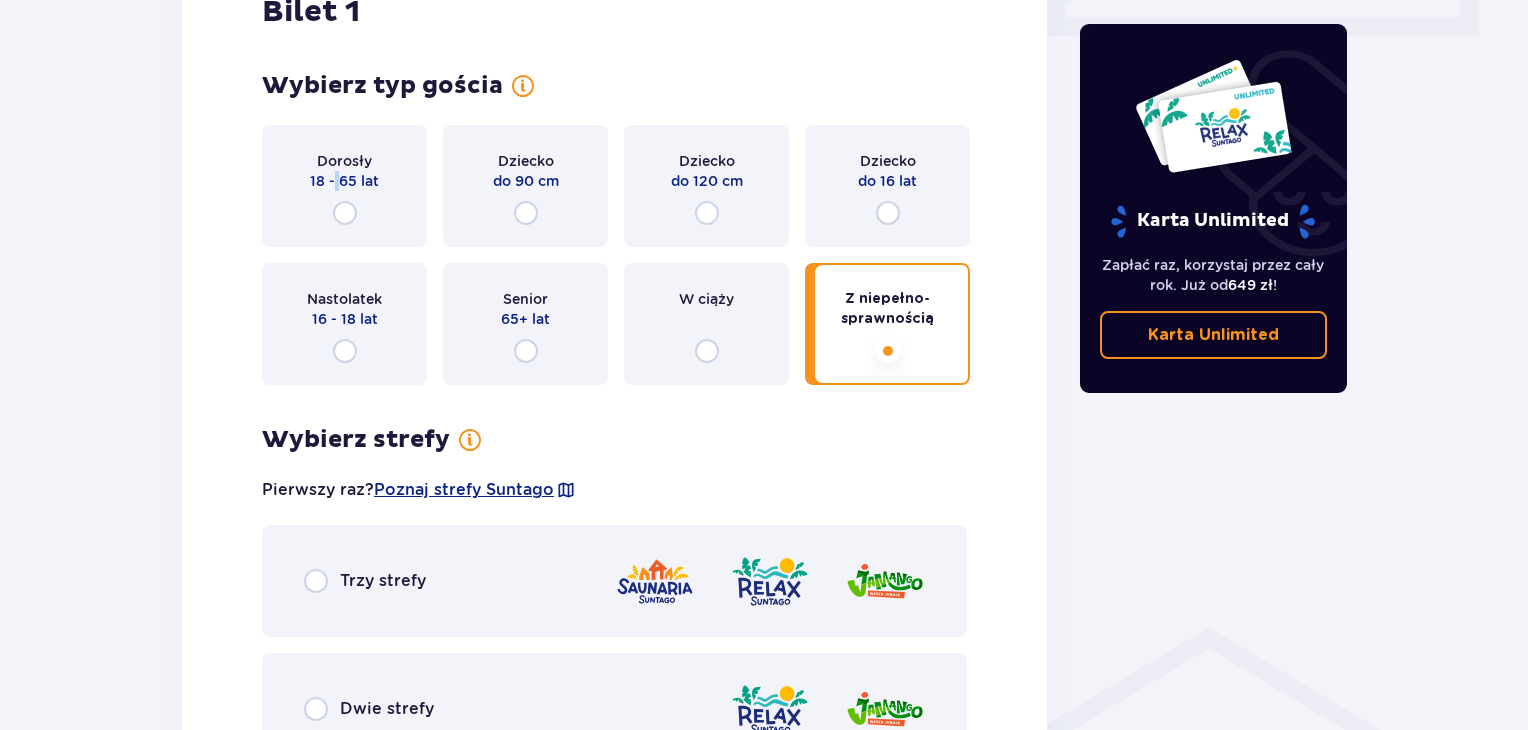 click on "Dorosły 18 - 65 lat" at bounding box center [344, 186] 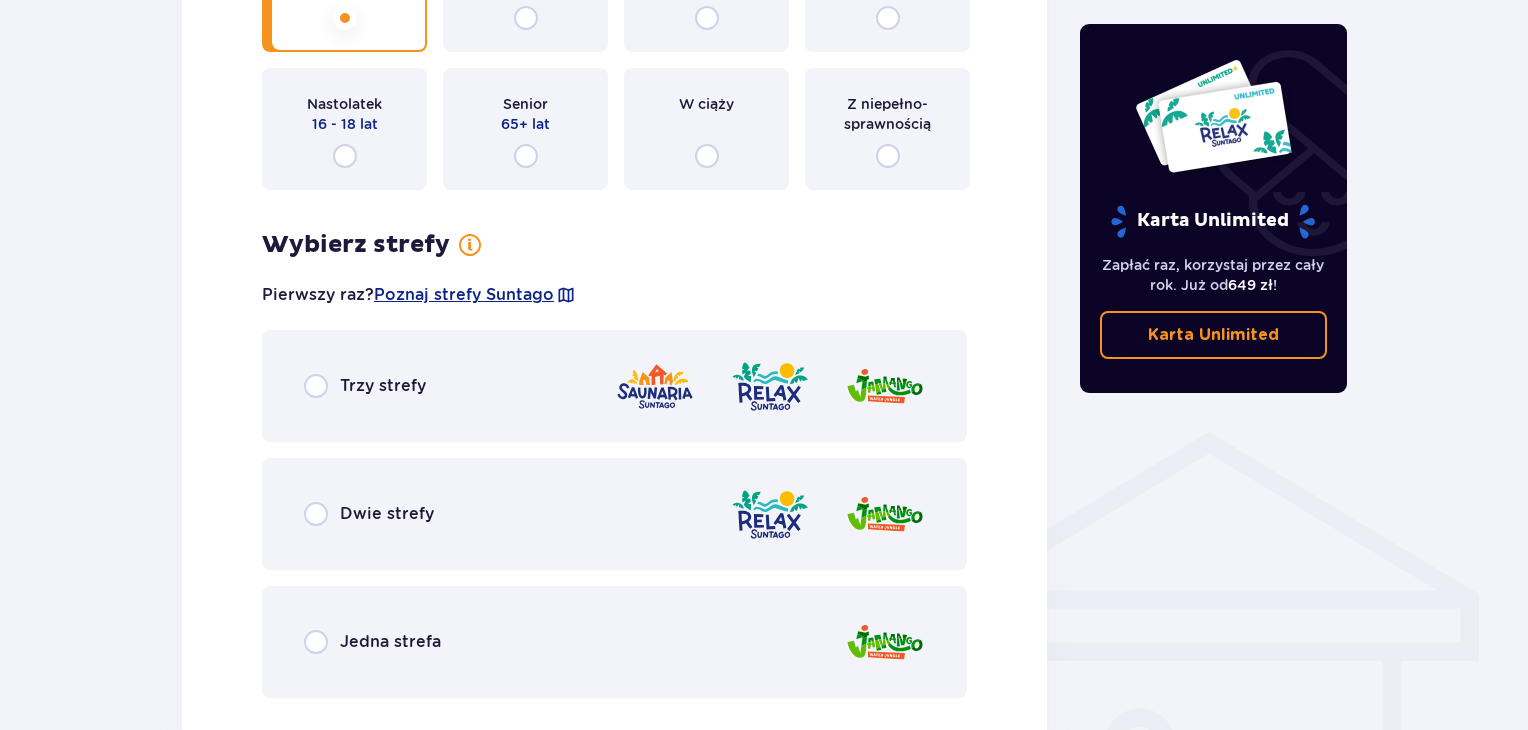 scroll, scrollTop: 1197, scrollLeft: 0, axis: vertical 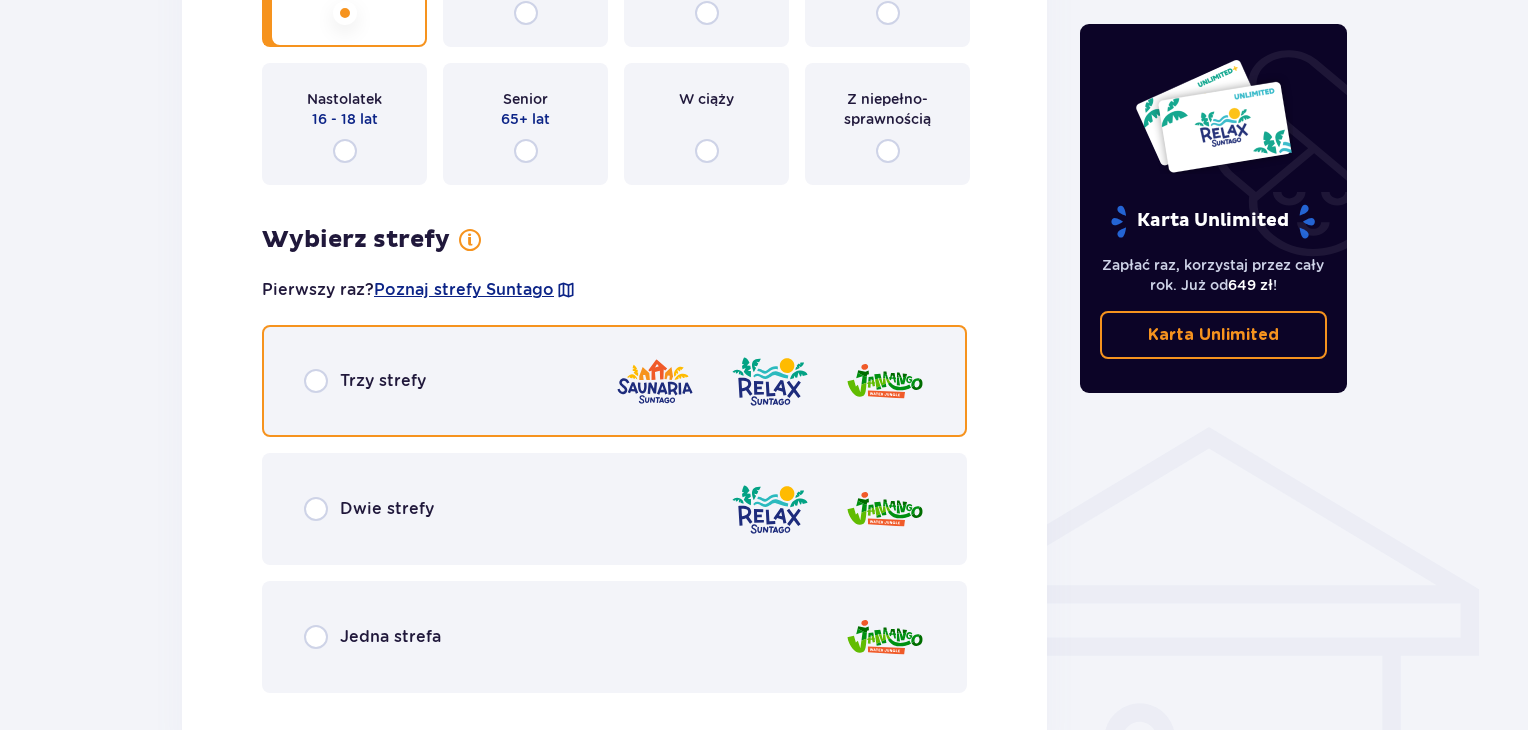 click at bounding box center [316, 381] 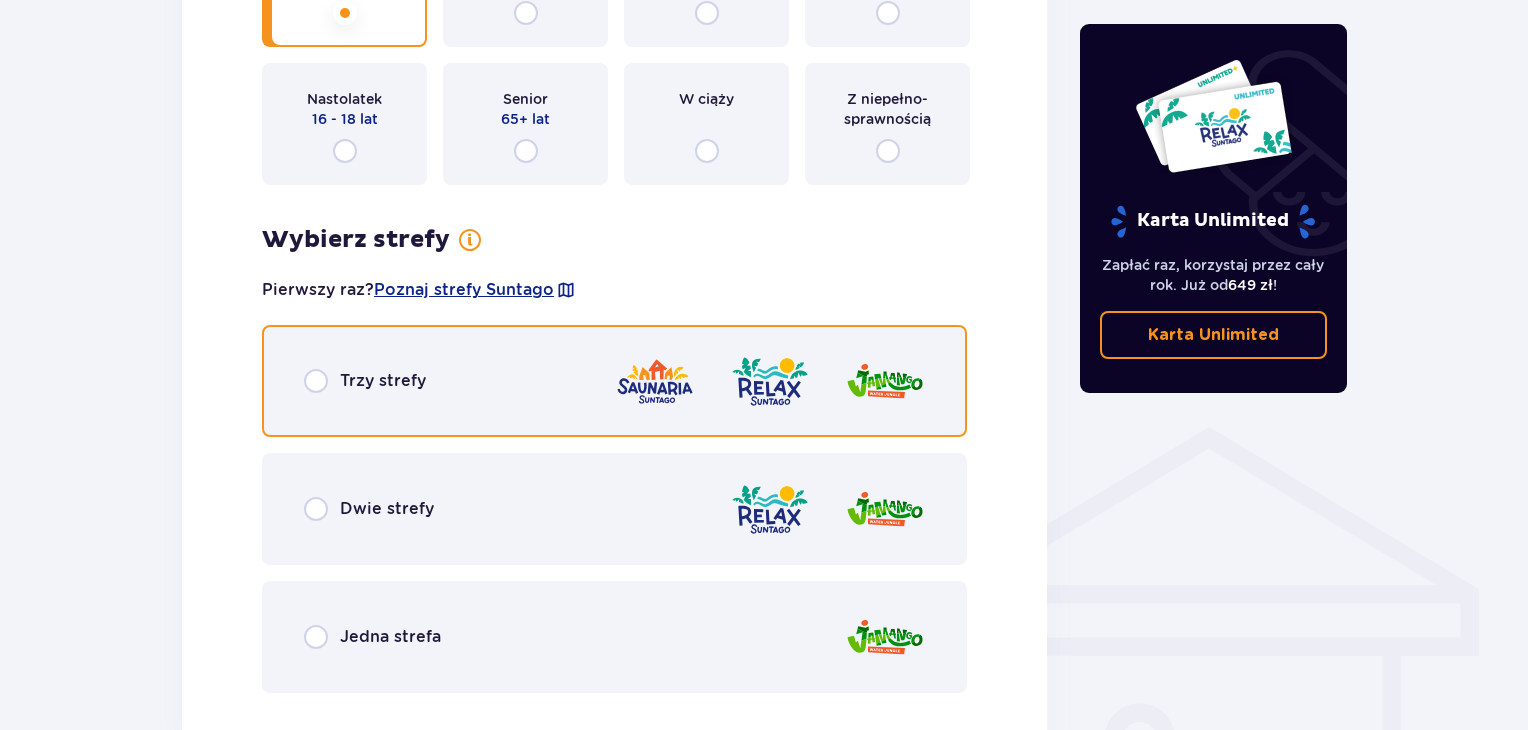 radio on "true" 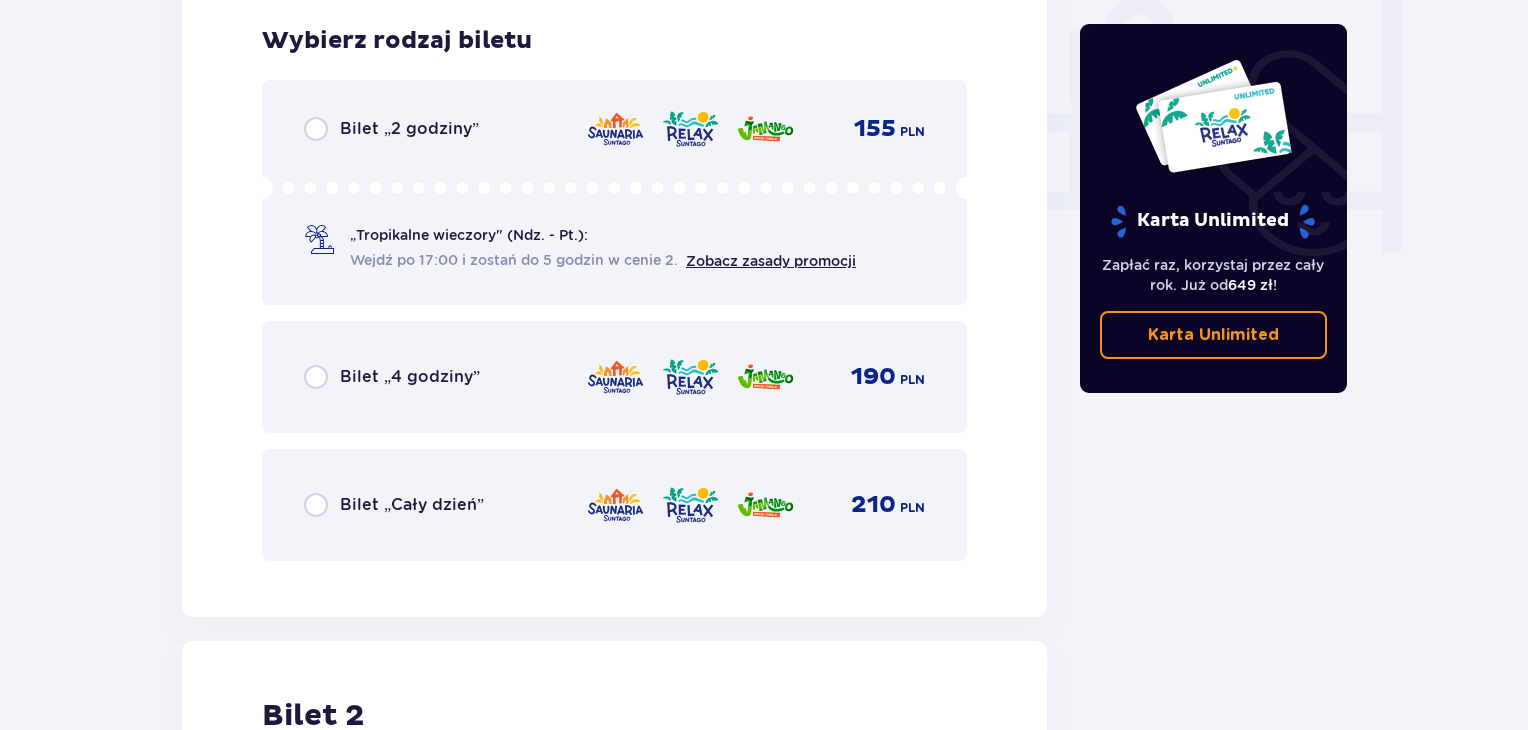 scroll, scrollTop: 1905, scrollLeft: 0, axis: vertical 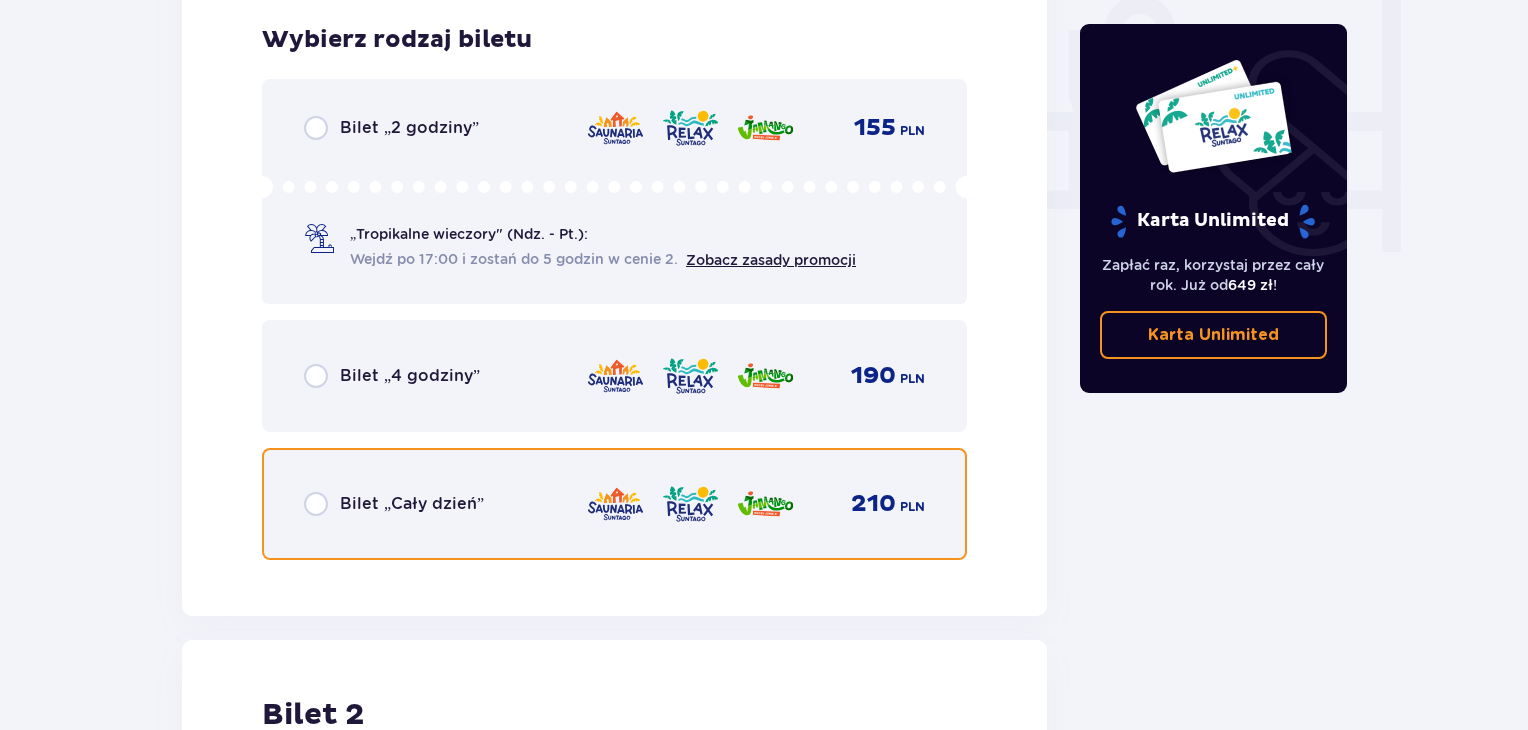 click at bounding box center [316, 504] 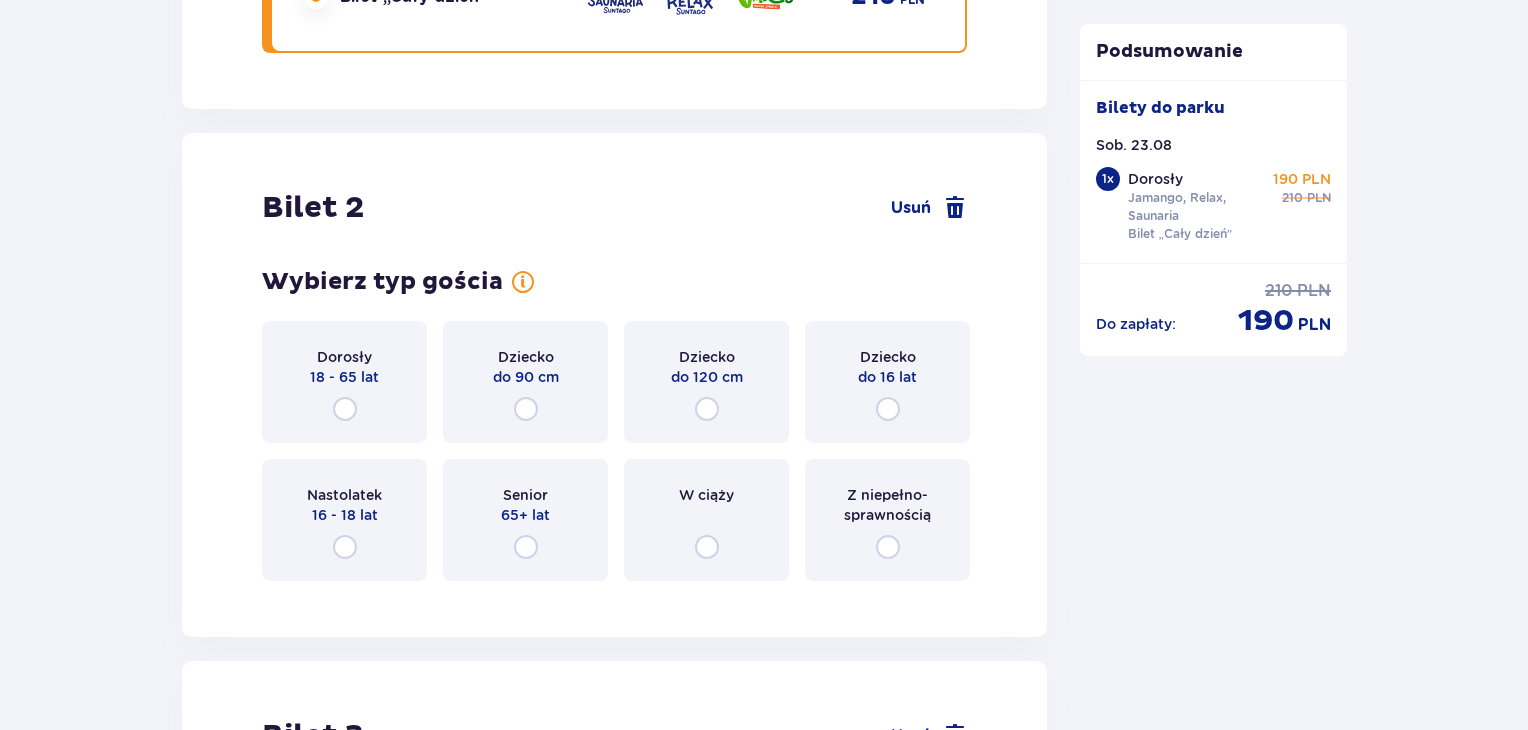 scroll, scrollTop: 2419, scrollLeft: 0, axis: vertical 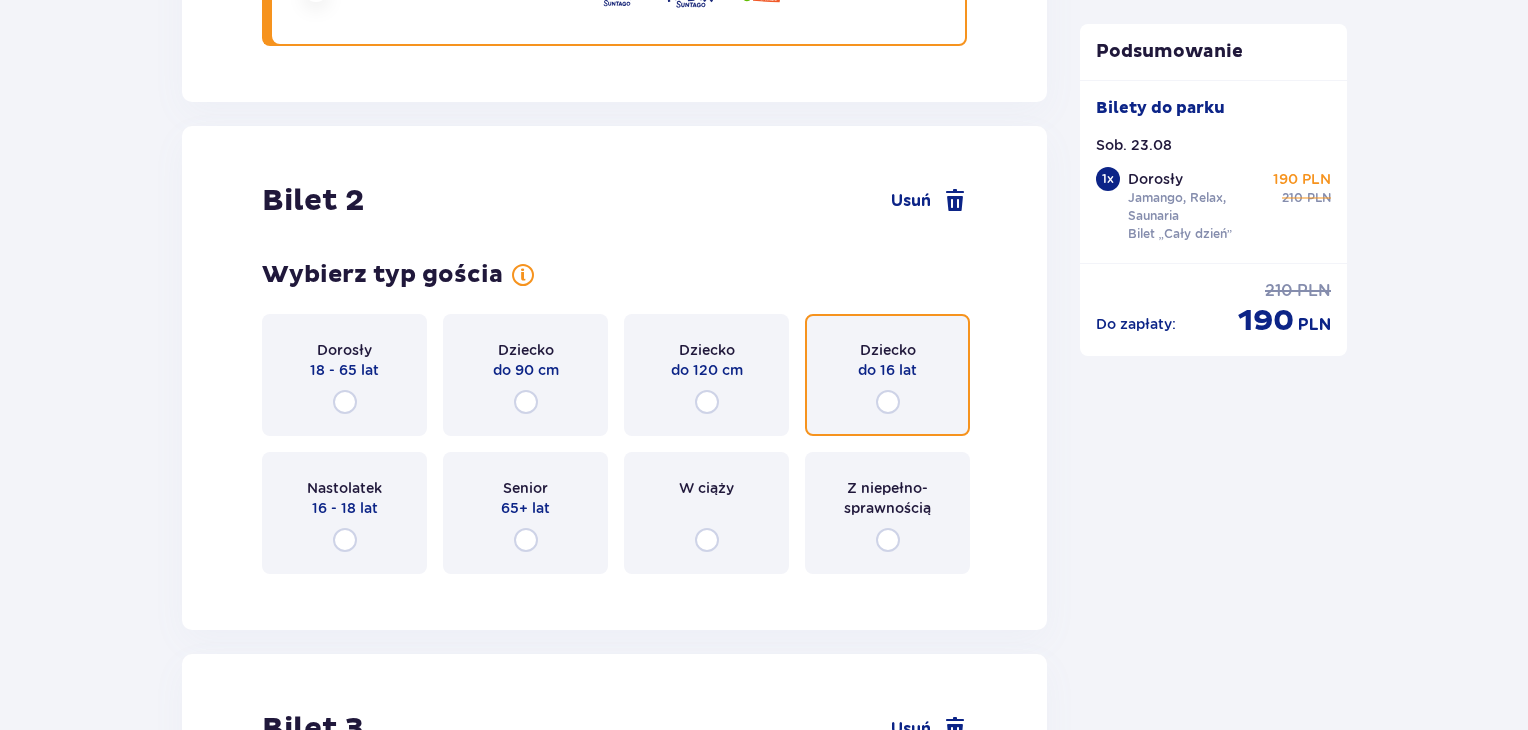 click at bounding box center [888, 402] 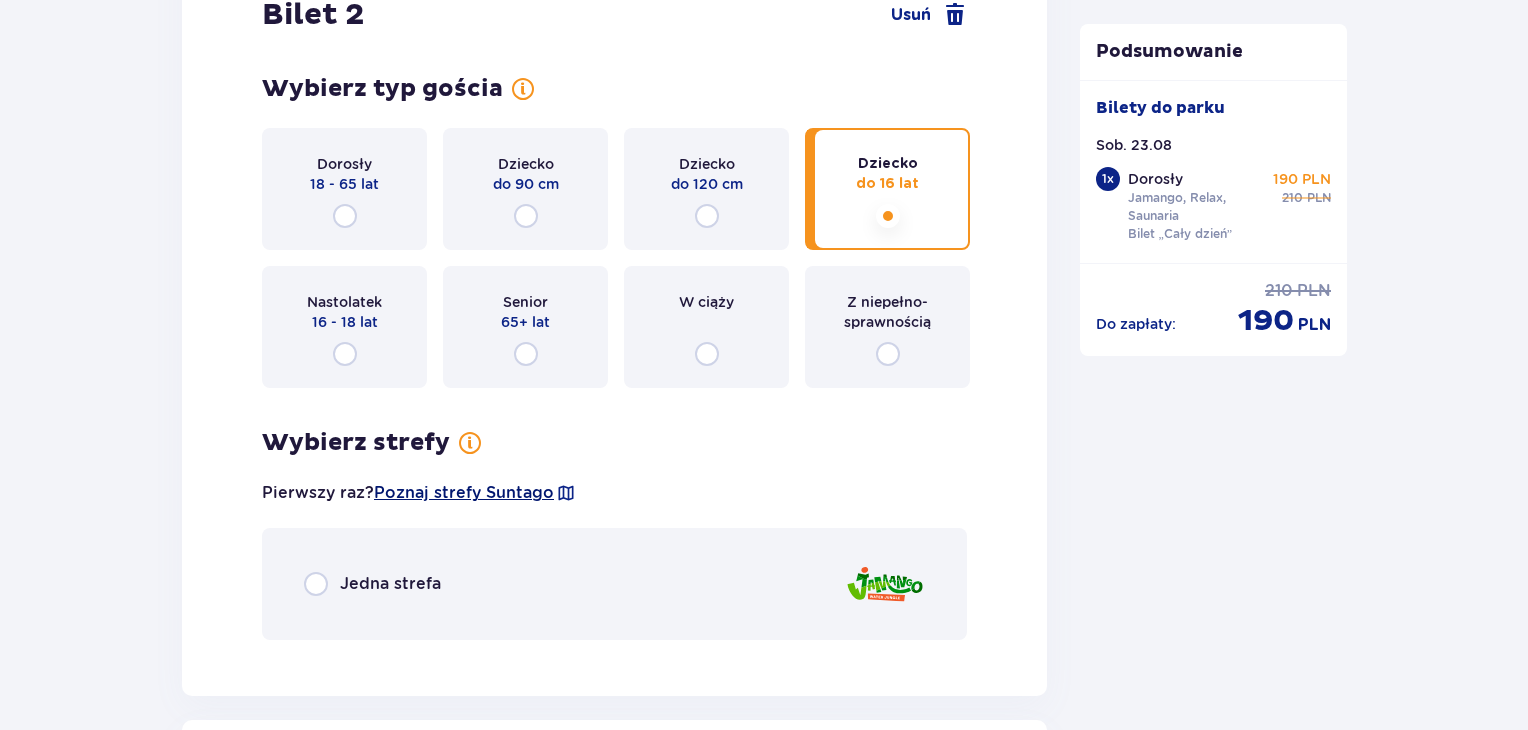 scroll, scrollTop: 2607, scrollLeft: 0, axis: vertical 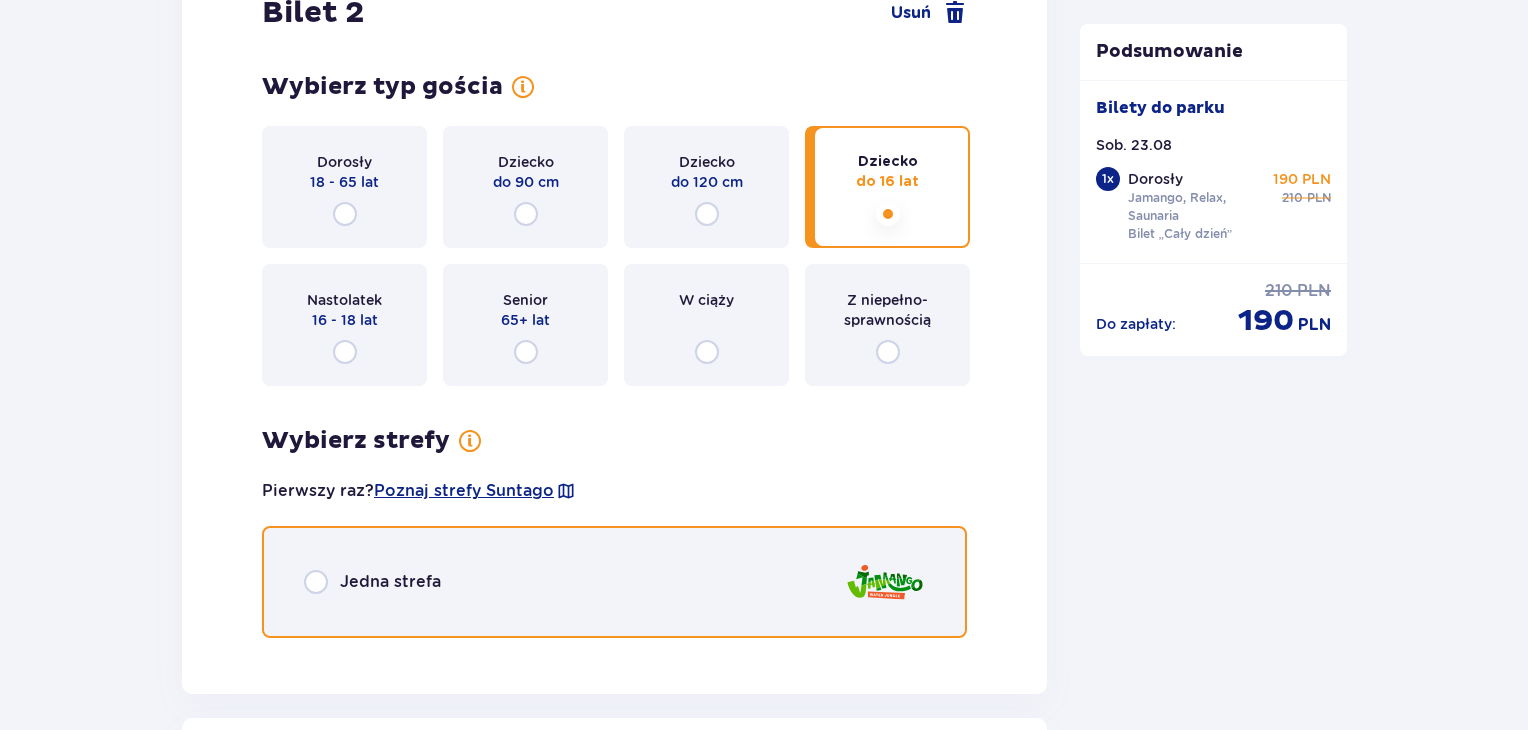 click at bounding box center [316, 582] 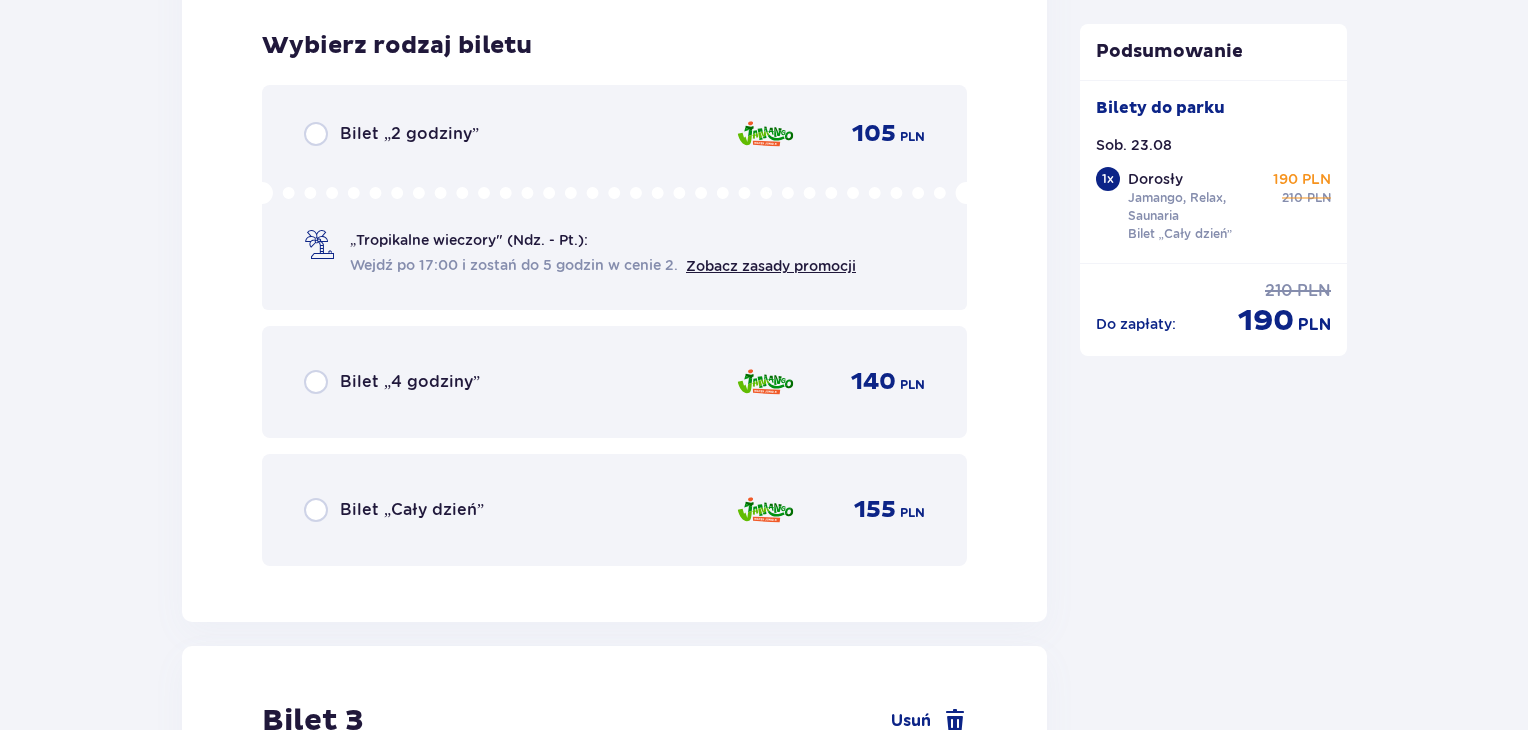 scroll, scrollTop: 3259, scrollLeft: 0, axis: vertical 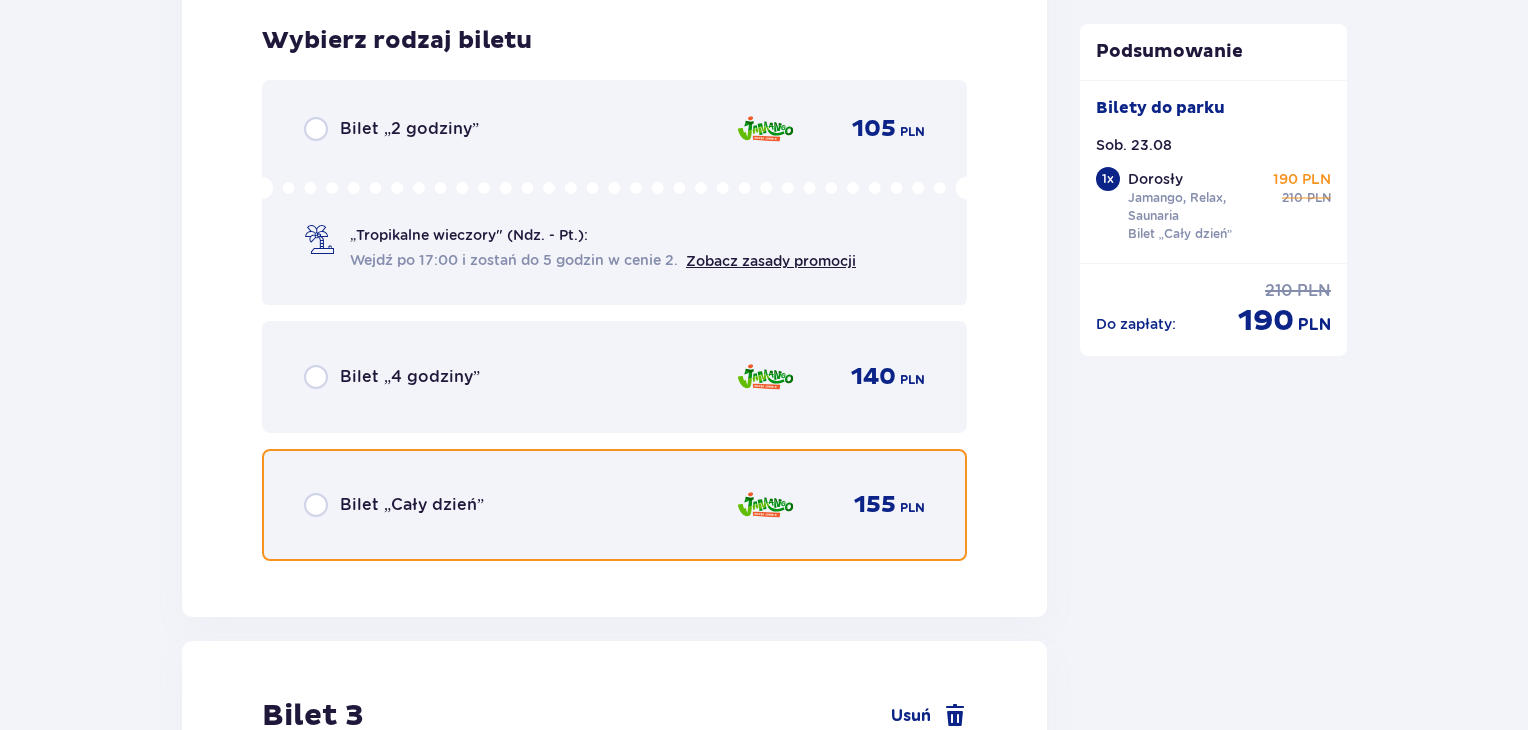 click at bounding box center [316, 505] 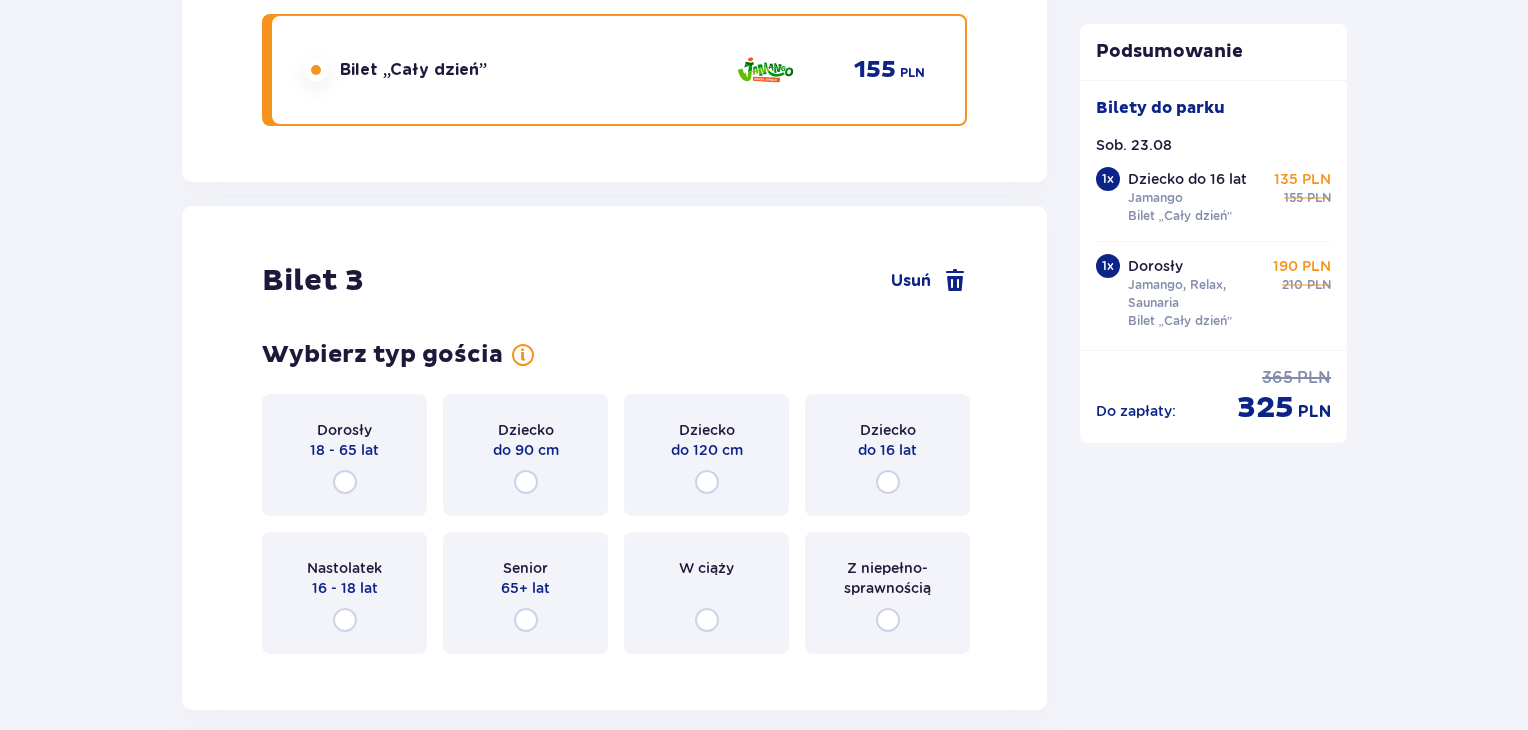 scroll, scrollTop: 3873, scrollLeft: 0, axis: vertical 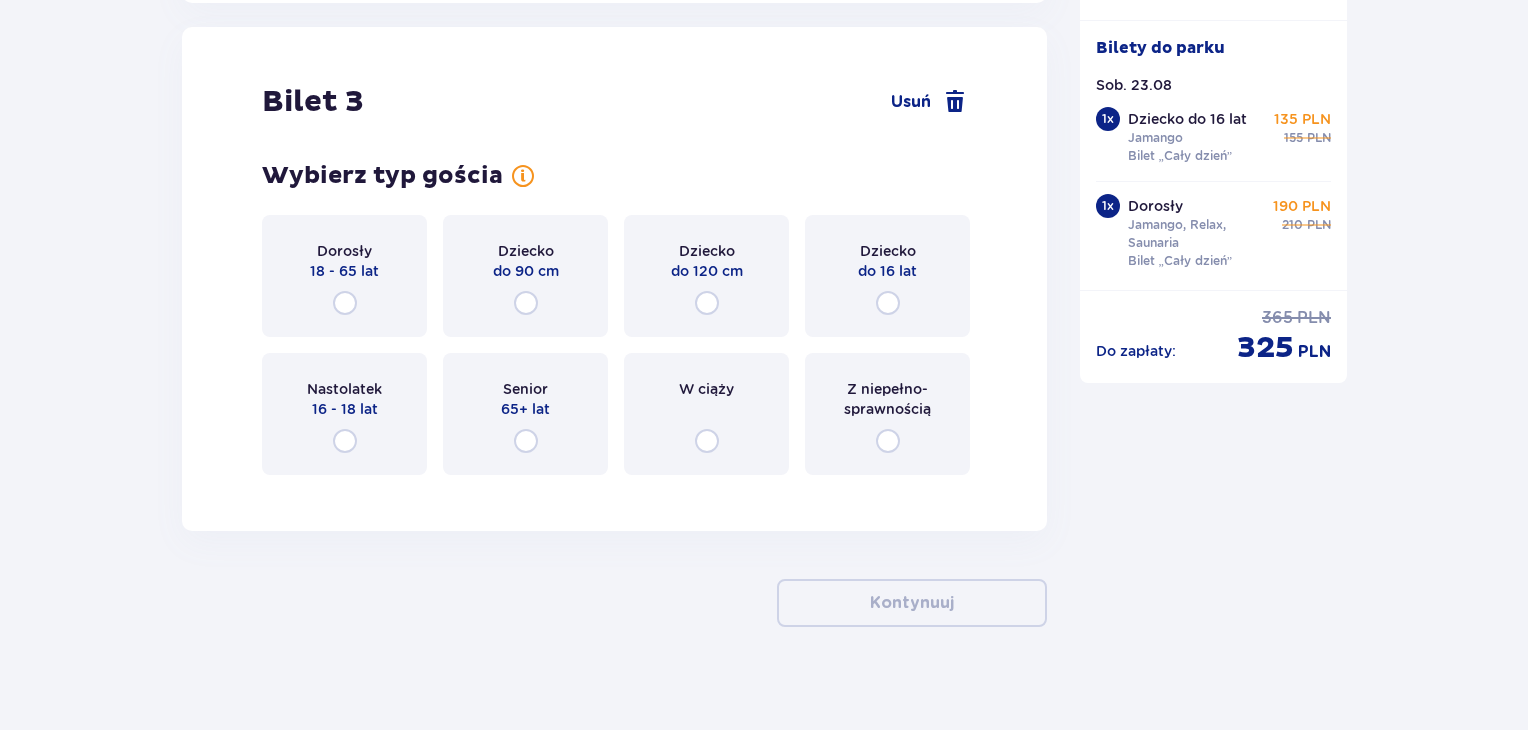 click on "Z niepełno­sprawnością" at bounding box center [887, 414] 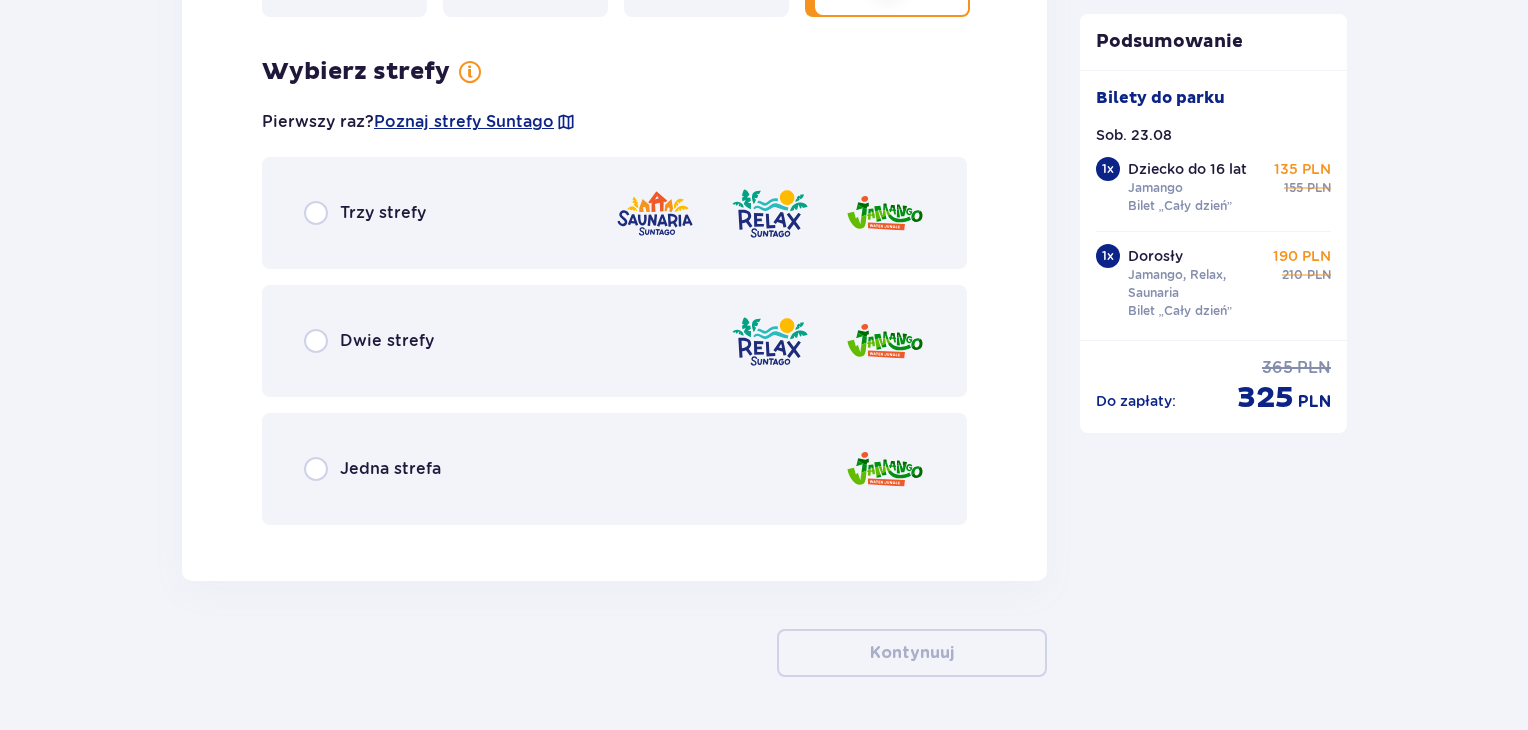 scroll, scrollTop: 4361, scrollLeft: 0, axis: vertical 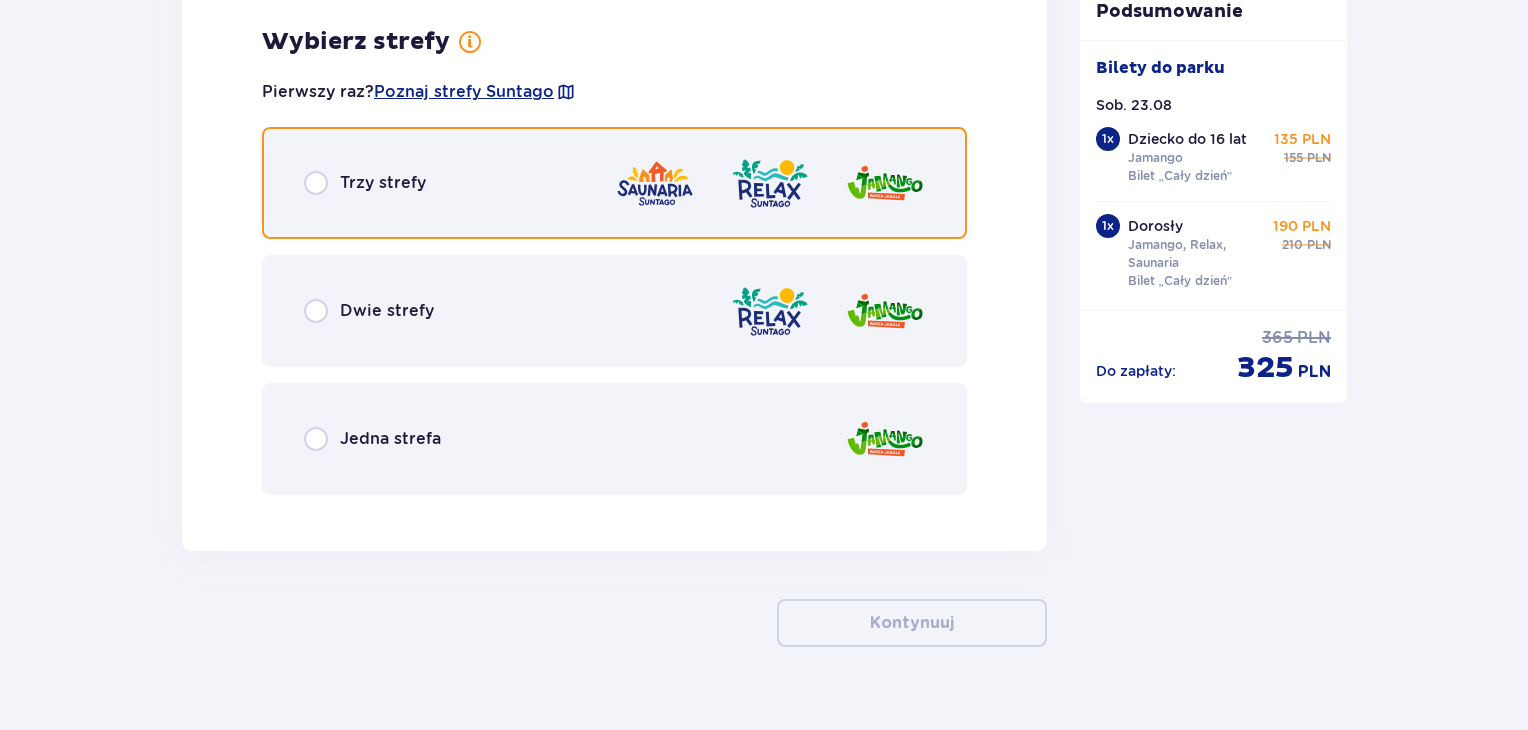 click at bounding box center (316, 183) 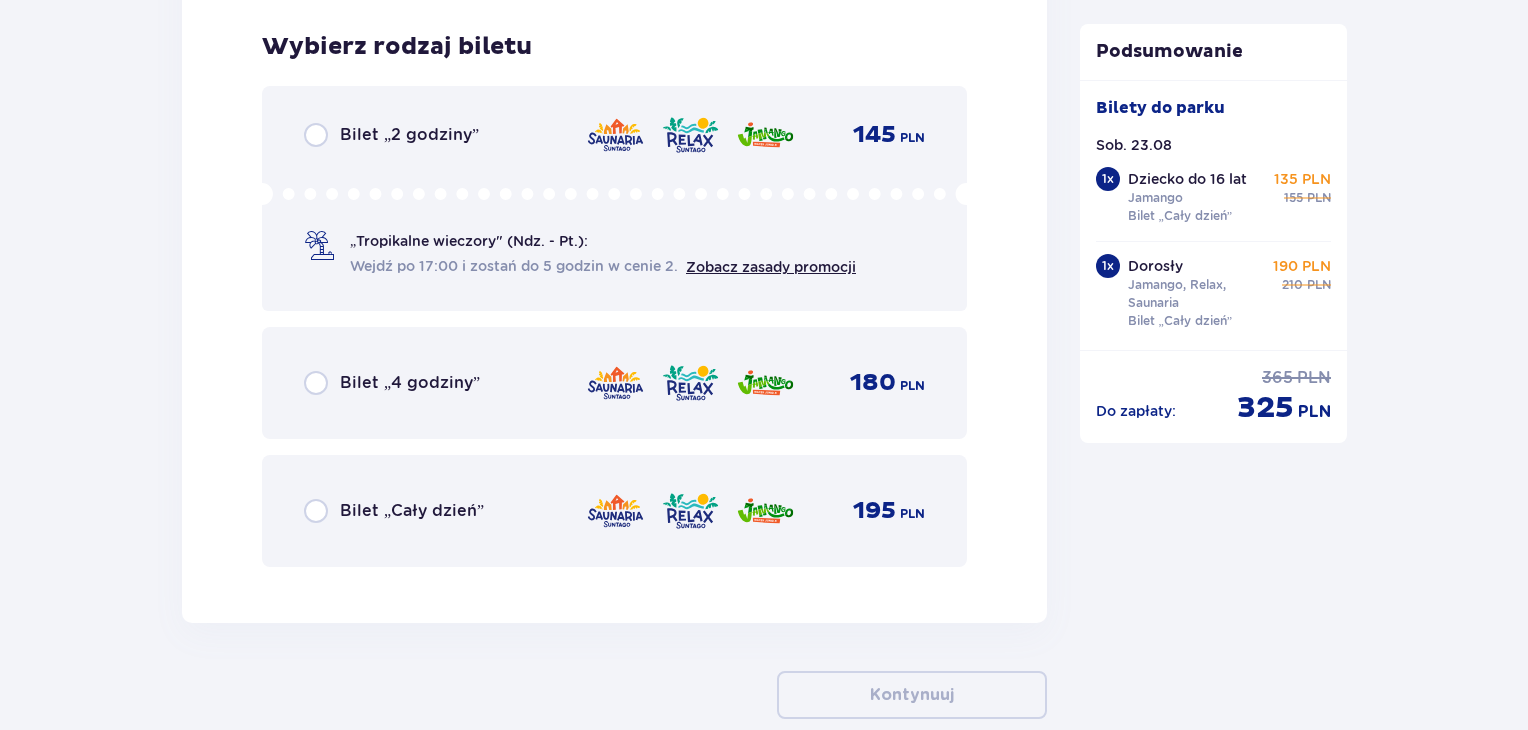 scroll, scrollTop: 4869, scrollLeft: 0, axis: vertical 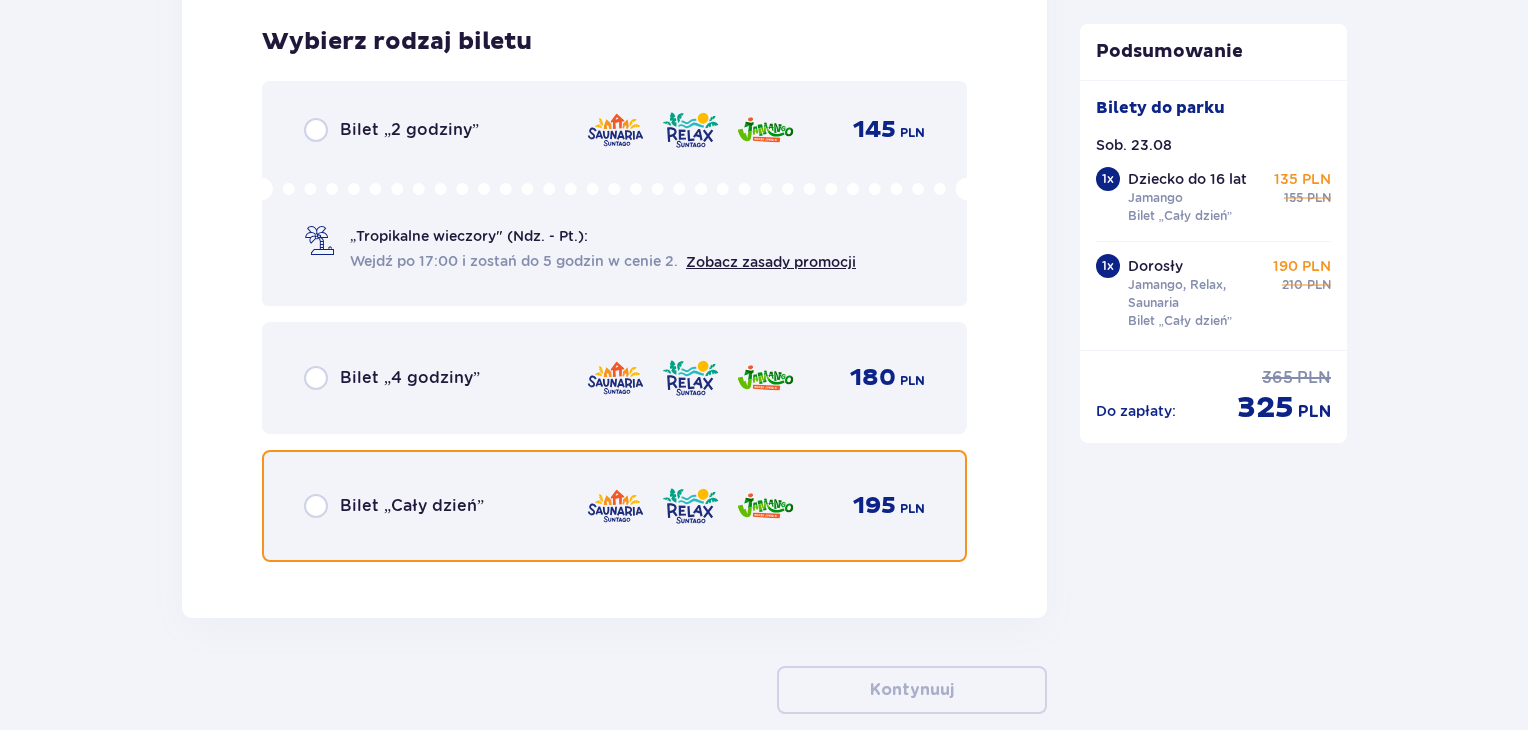 click at bounding box center [316, 506] 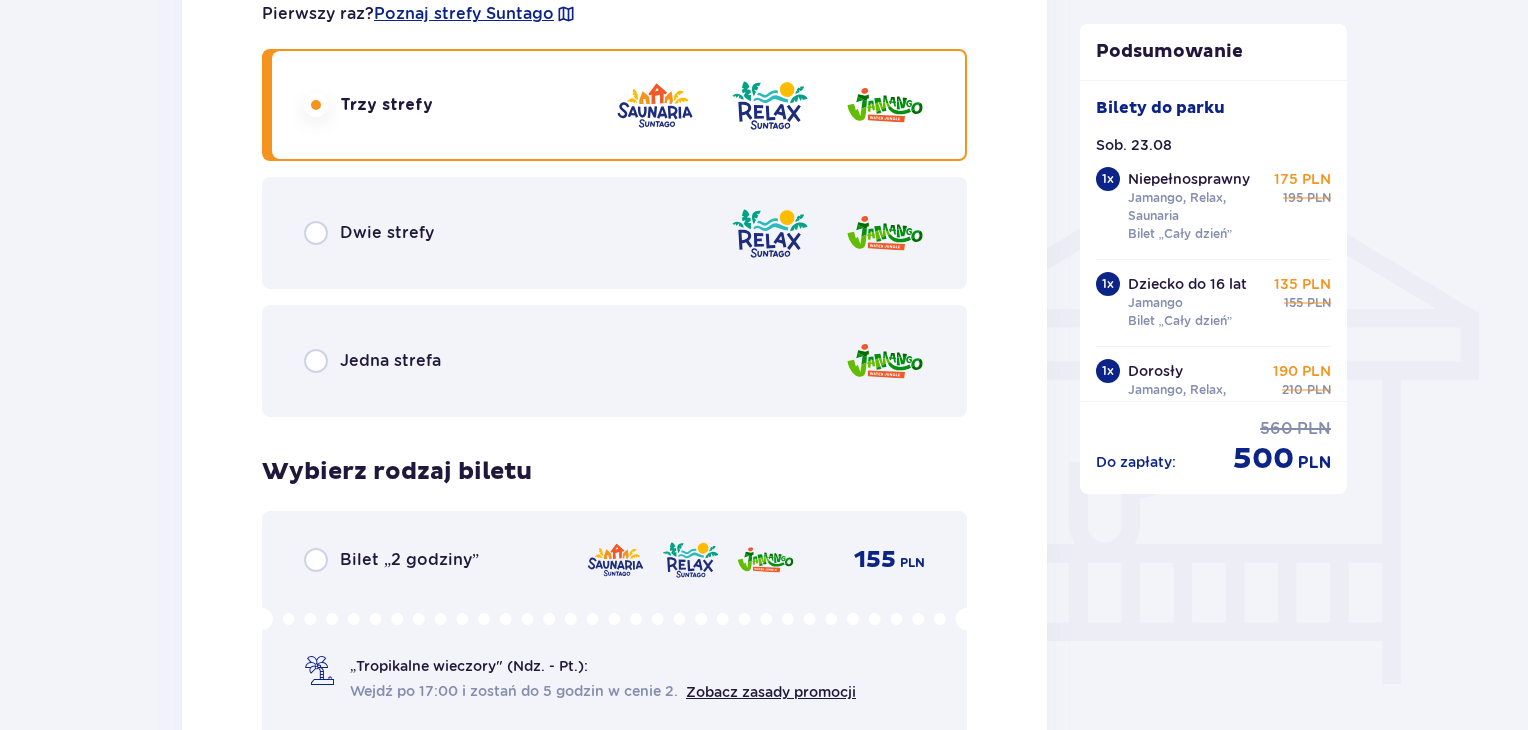 scroll, scrollTop: 1472, scrollLeft: 0, axis: vertical 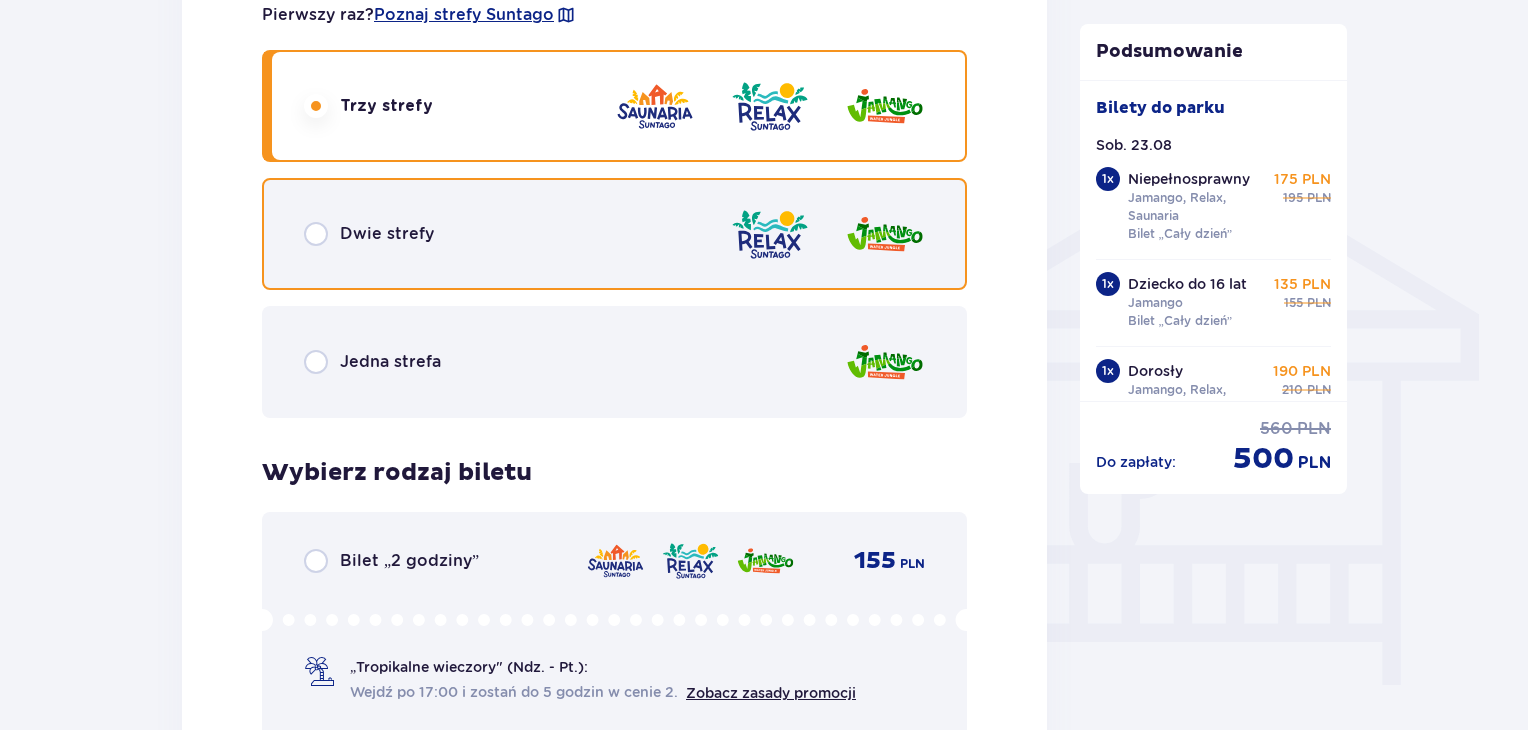 click at bounding box center [316, 234] 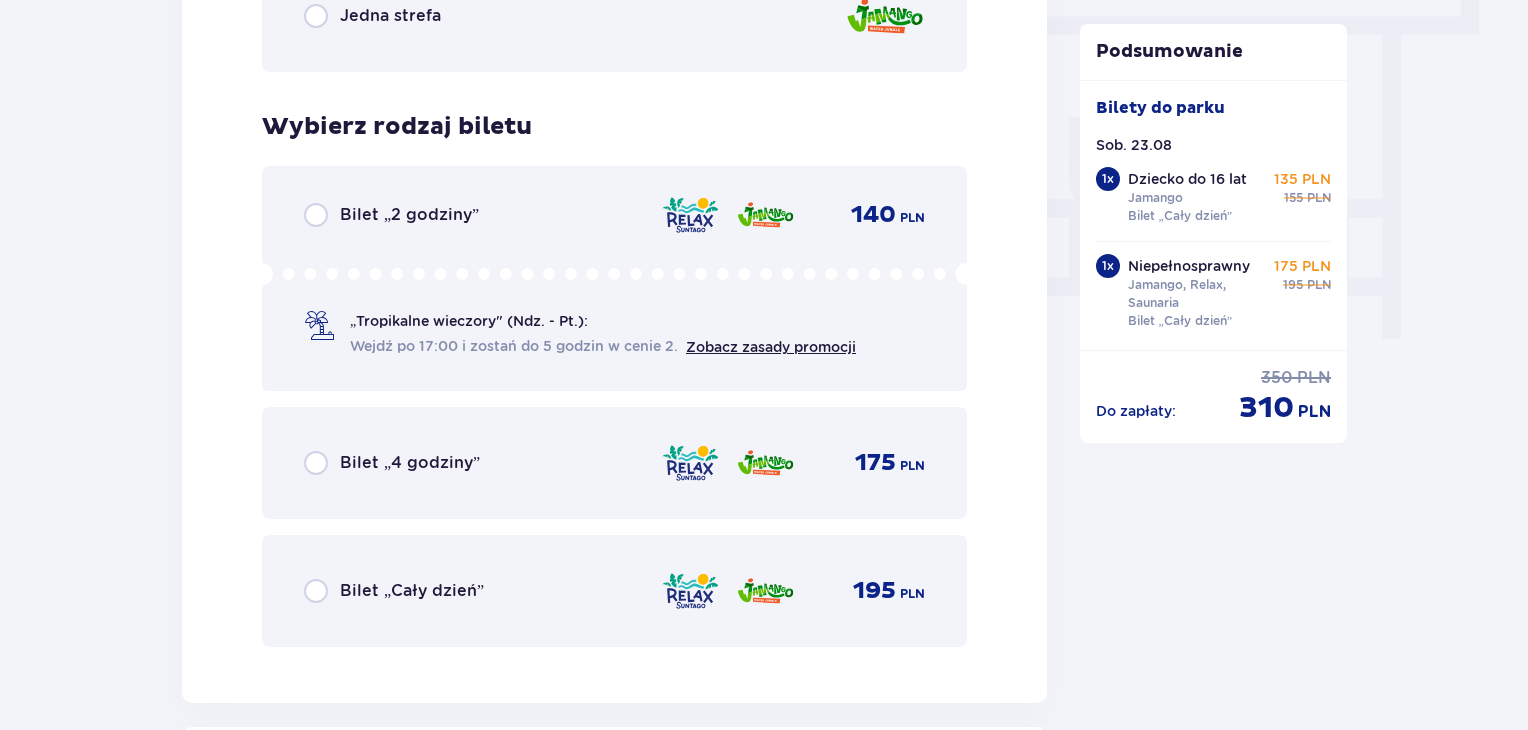 scroll, scrollTop: 1905, scrollLeft: 0, axis: vertical 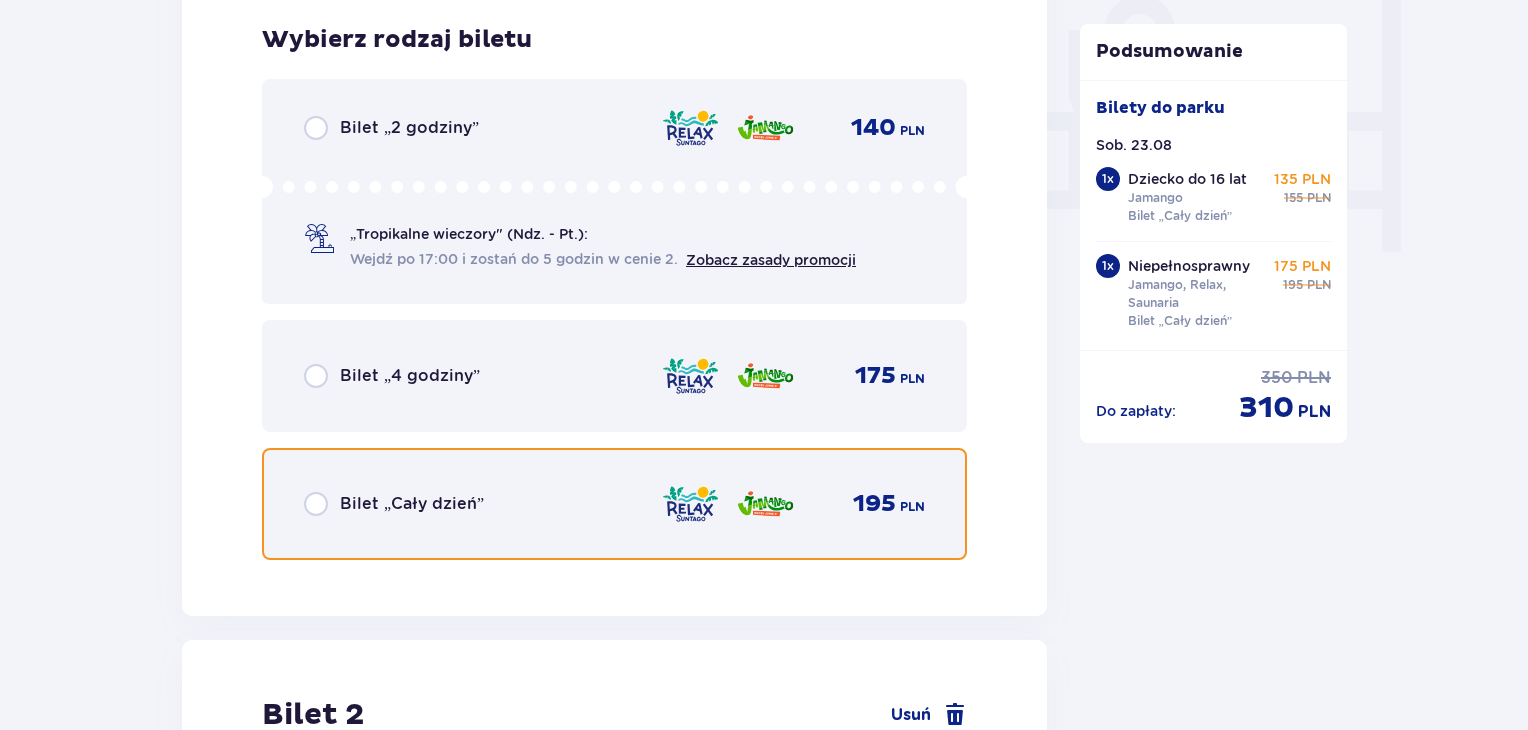 click at bounding box center (316, 504) 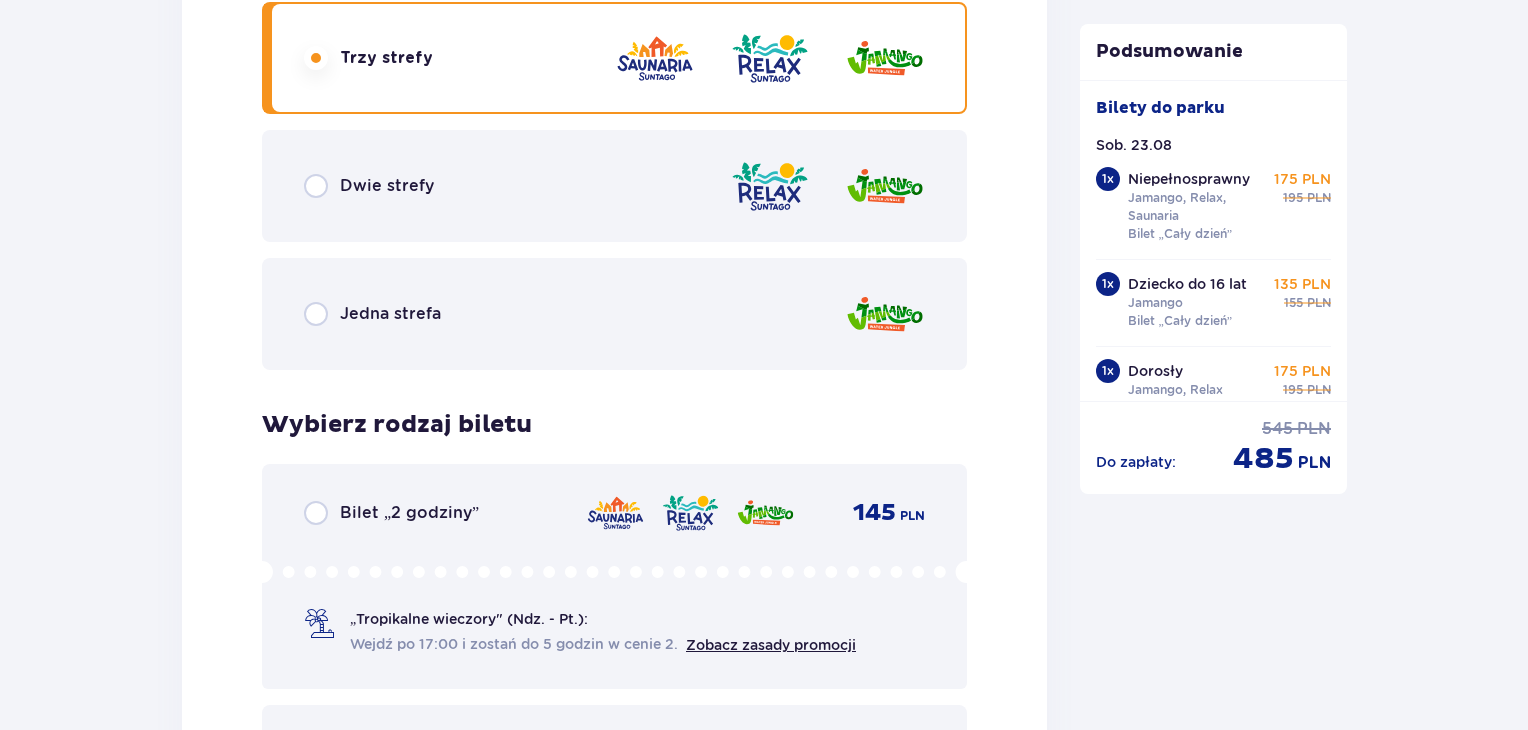 scroll, scrollTop: 4472, scrollLeft: 0, axis: vertical 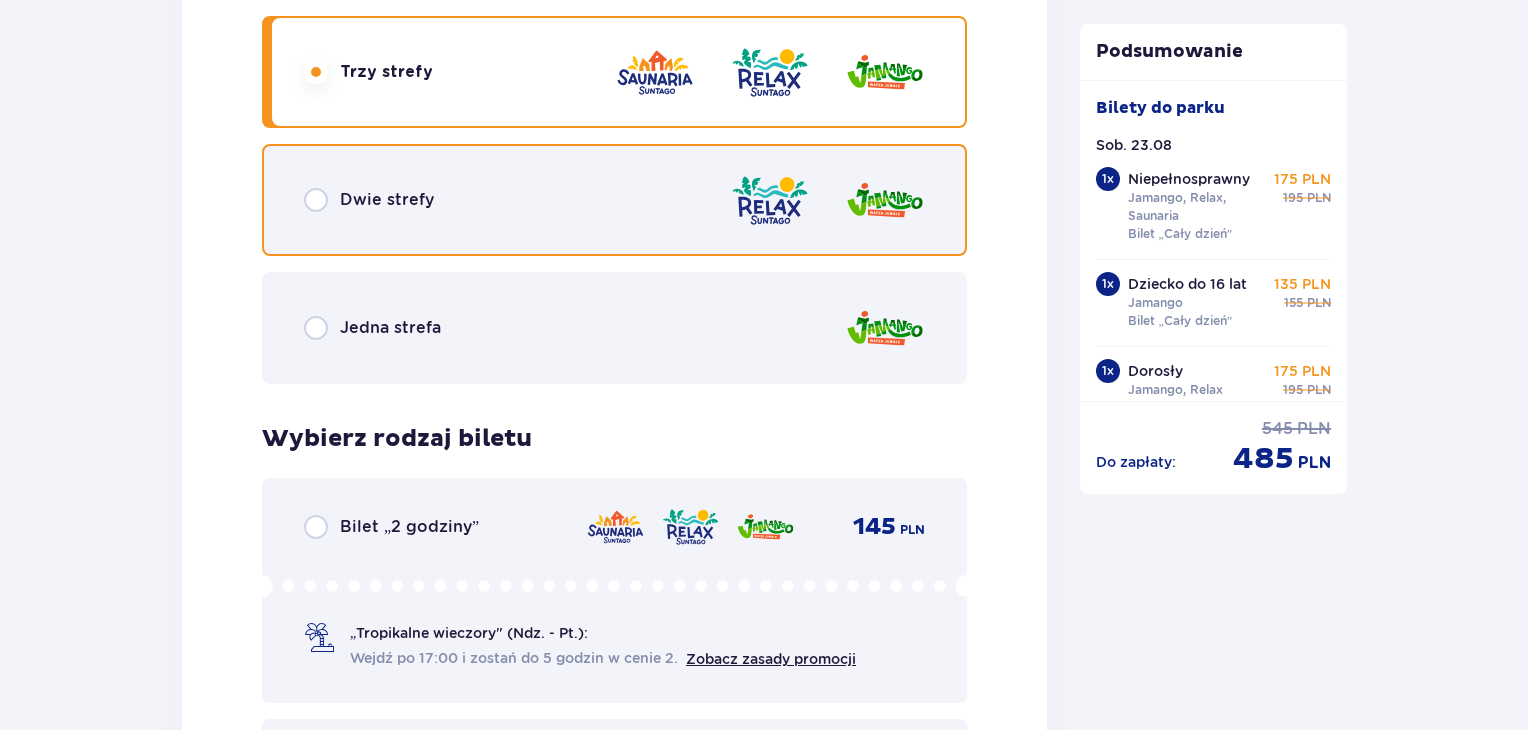 click at bounding box center (316, 200) 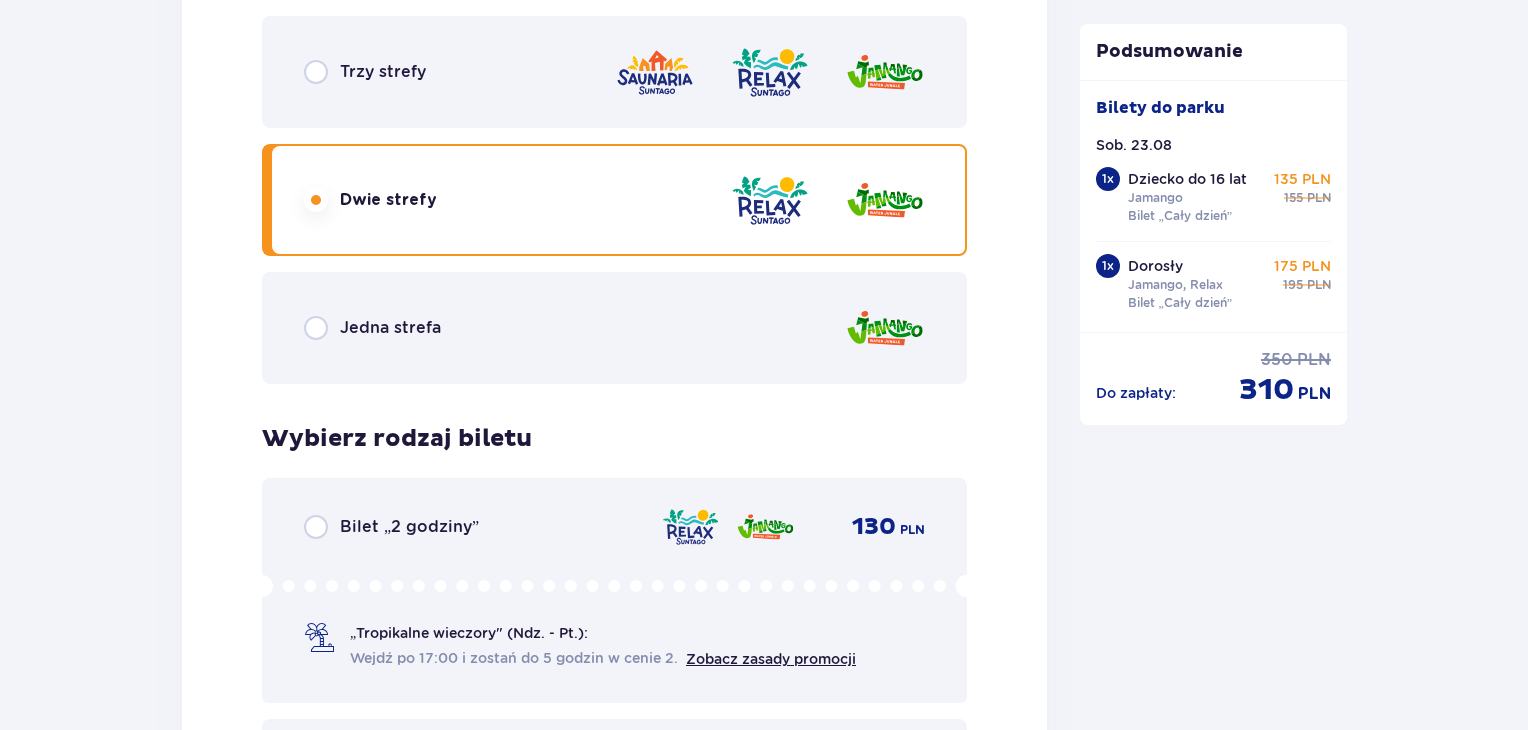 scroll, scrollTop: 4869, scrollLeft: 0, axis: vertical 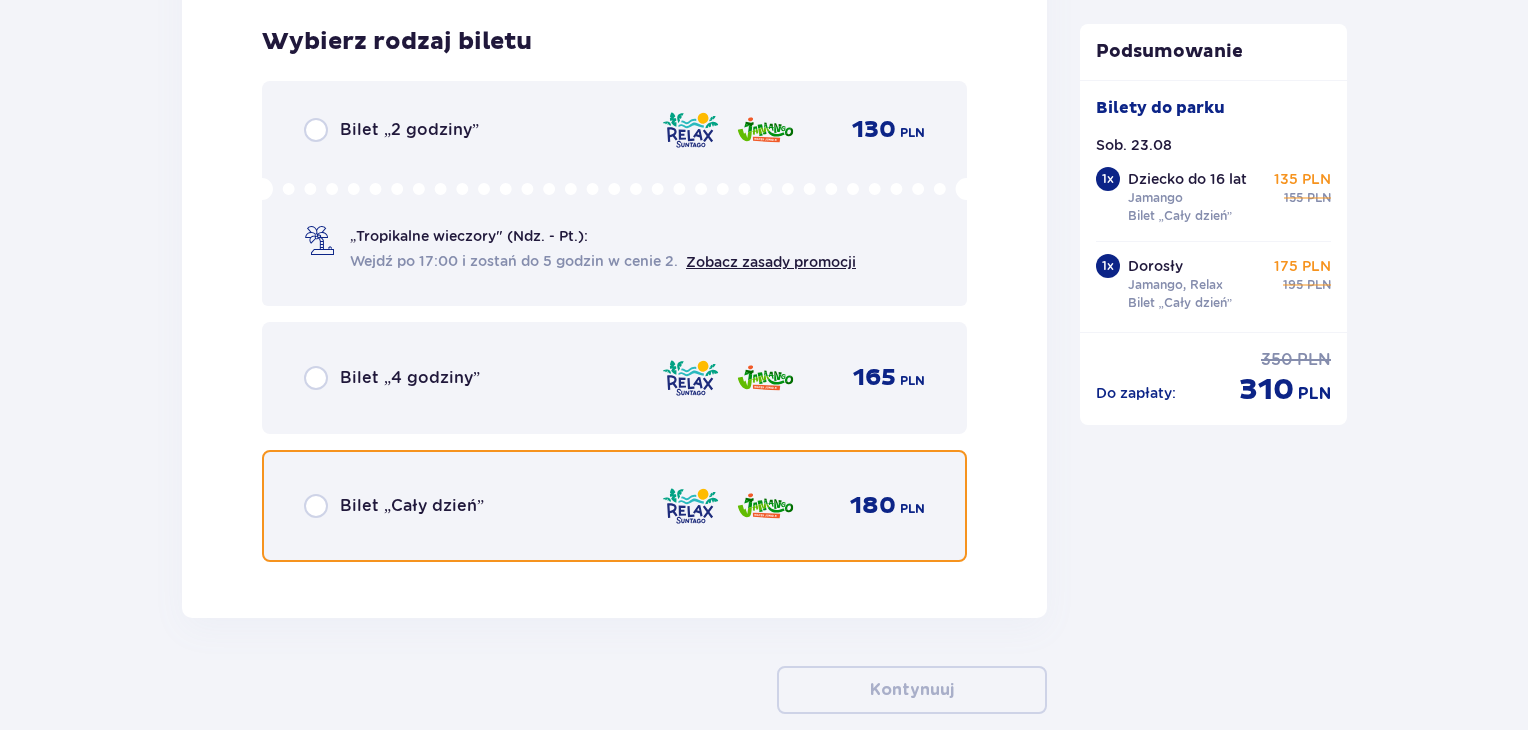 click at bounding box center [316, 506] 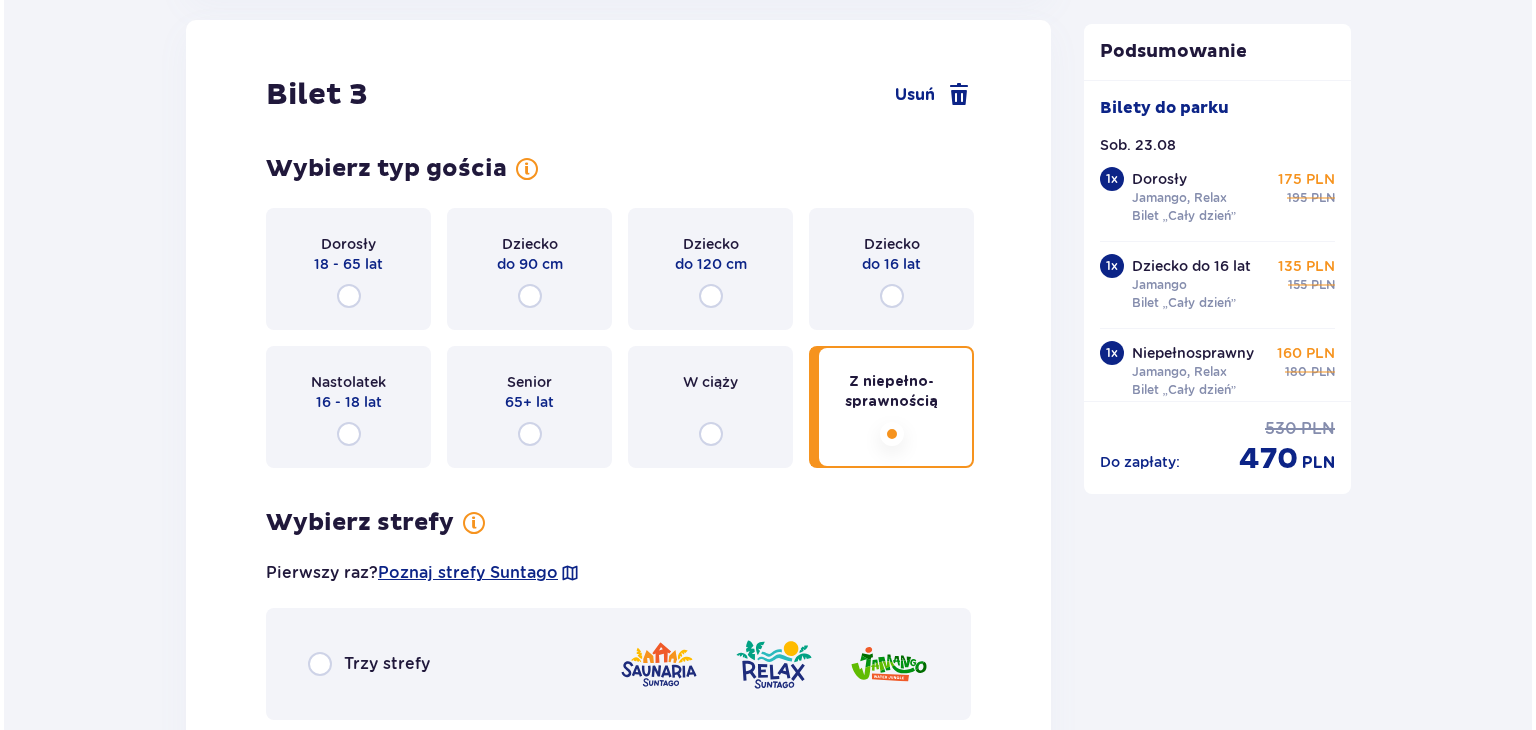 scroll, scrollTop: 3872, scrollLeft: 0, axis: vertical 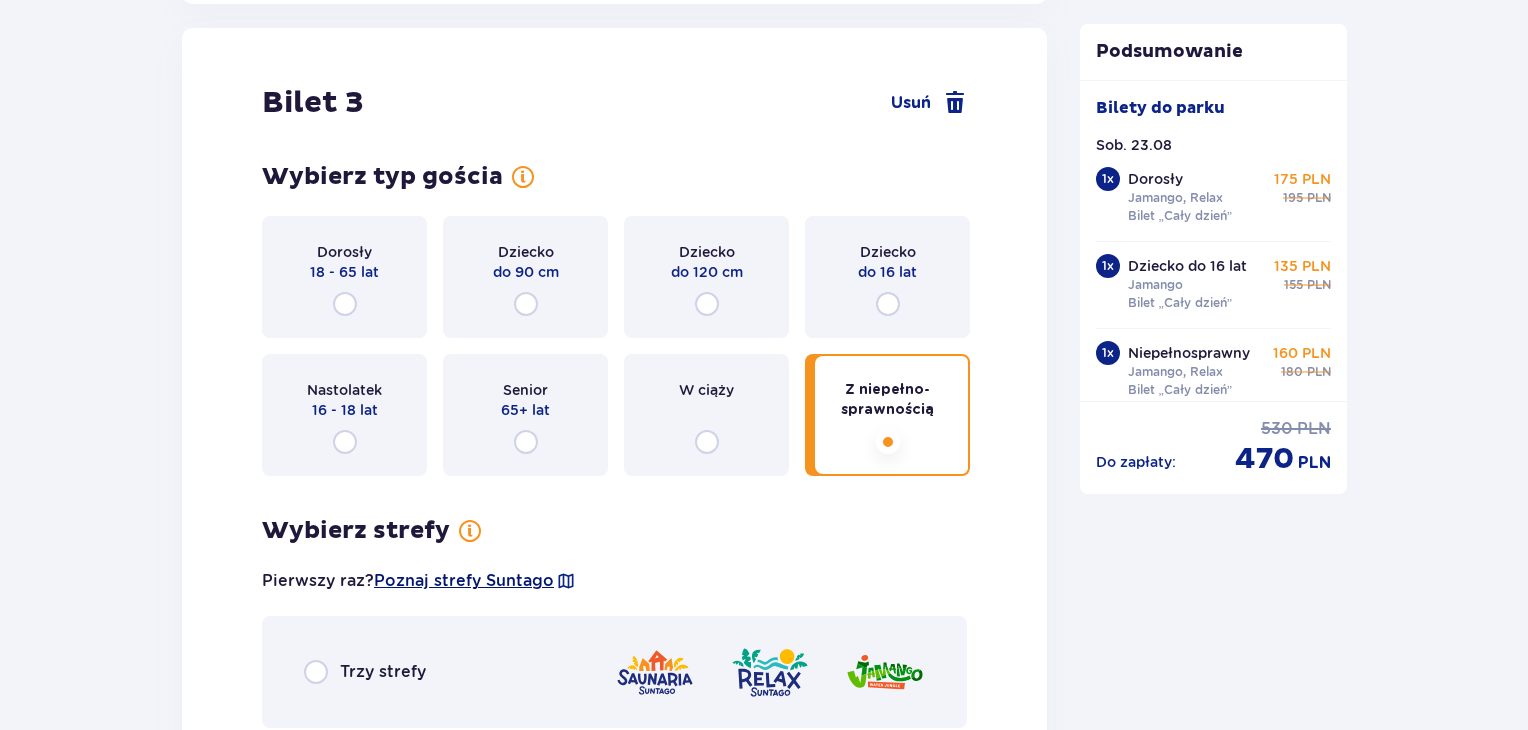 click on "Poznaj strefy Suntago" at bounding box center (464, 581) 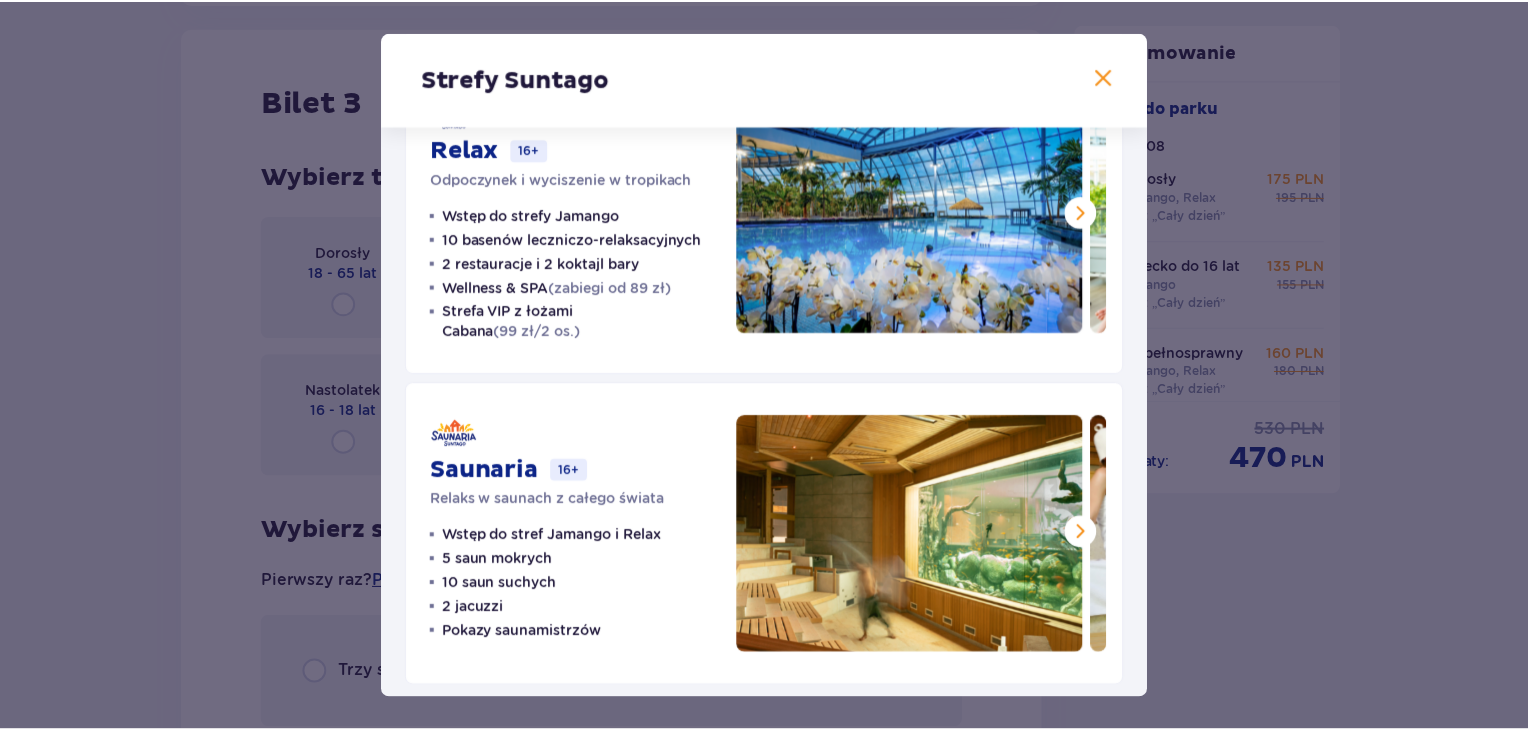 scroll, scrollTop: 418, scrollLeft: 0, axis: vertical 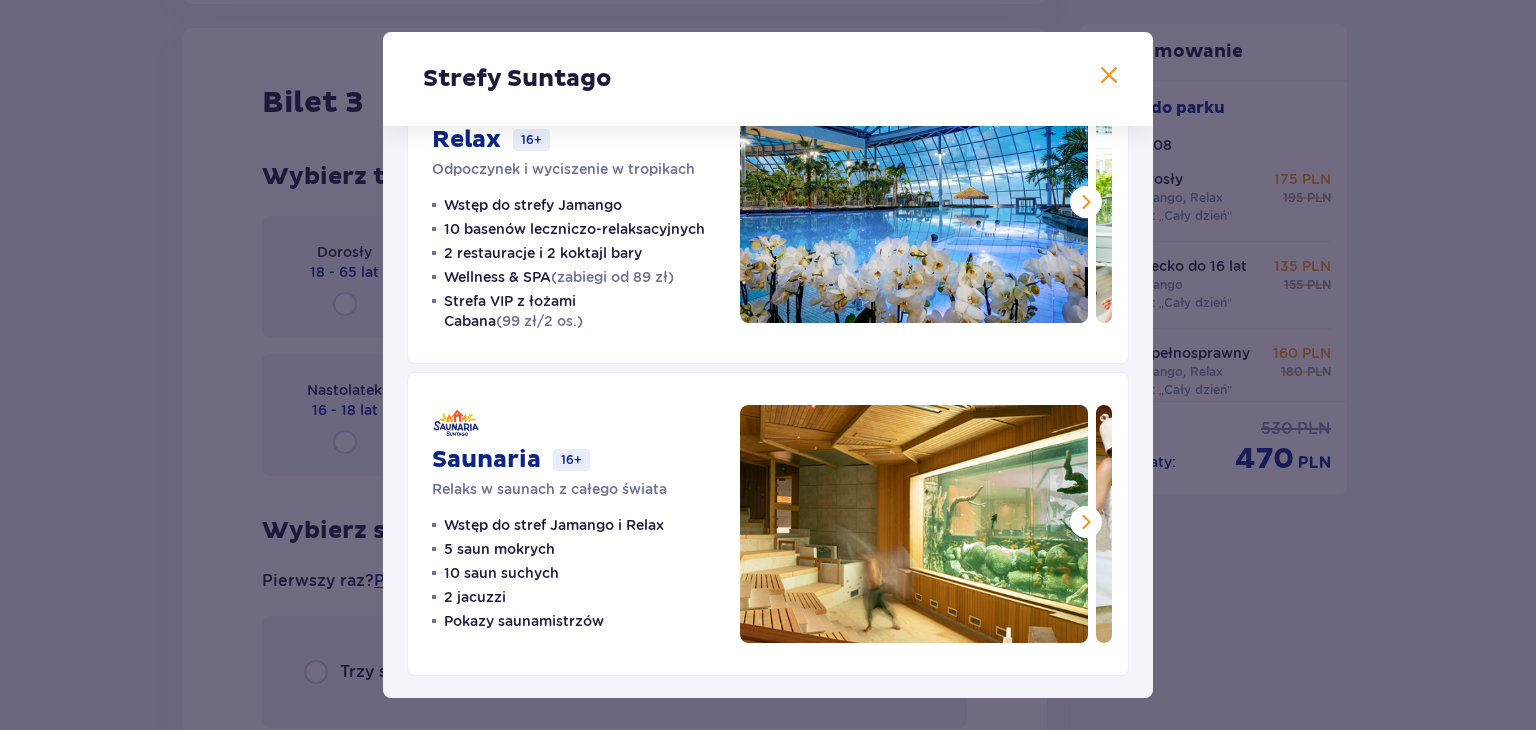 click at bounding box center [1109, 76] 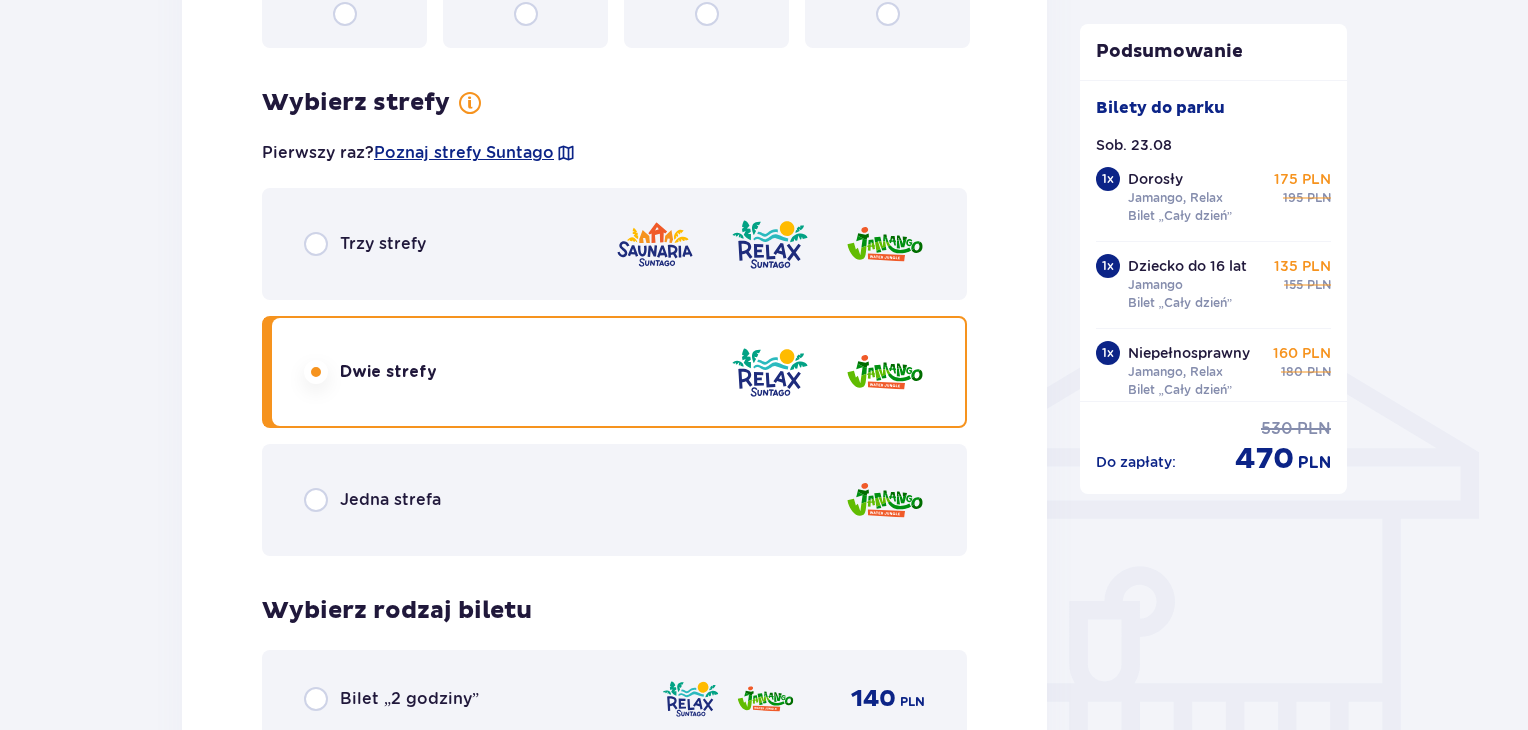 scroll, scrollTop: 1372, scrollLeft: 0, axis: vertical 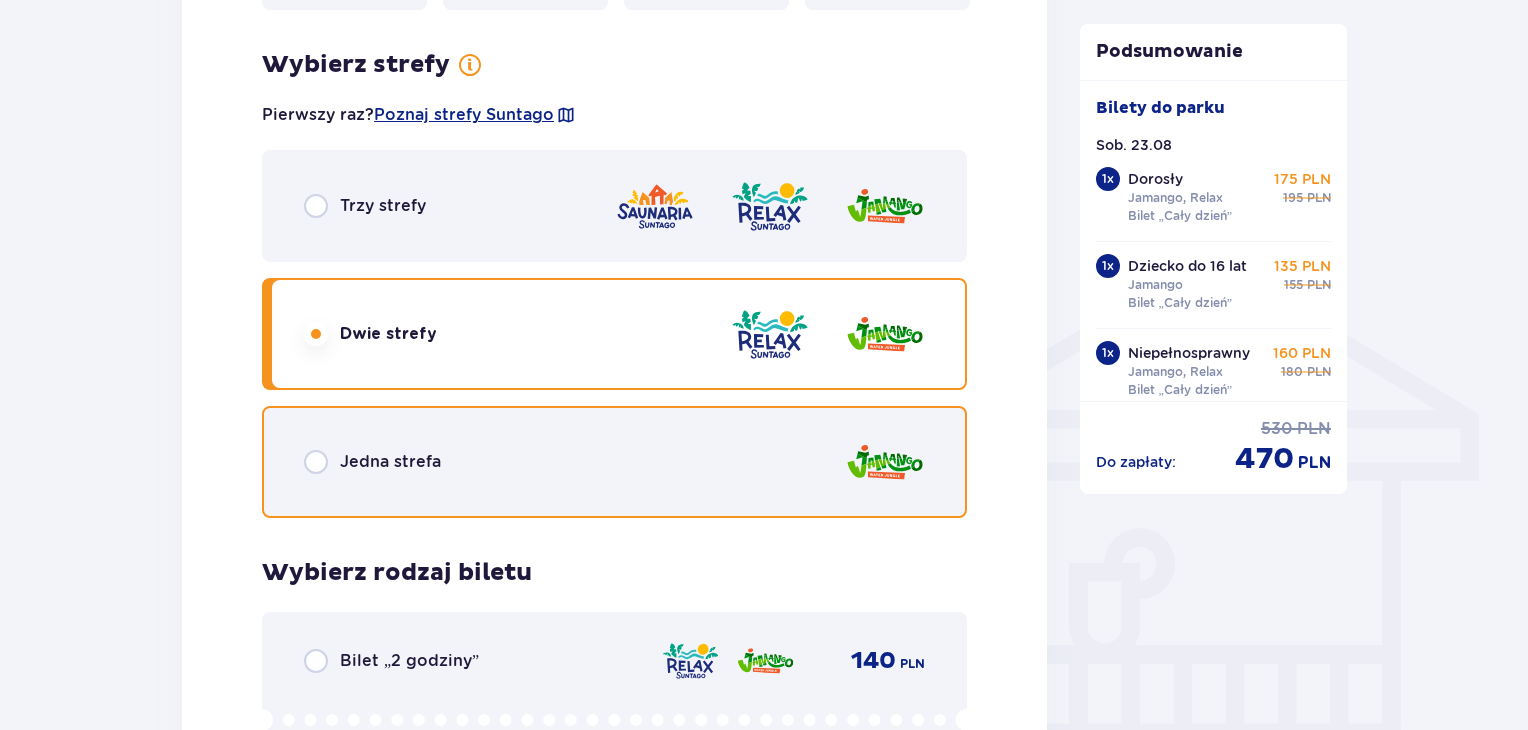 click at bounding box center (316, 462) 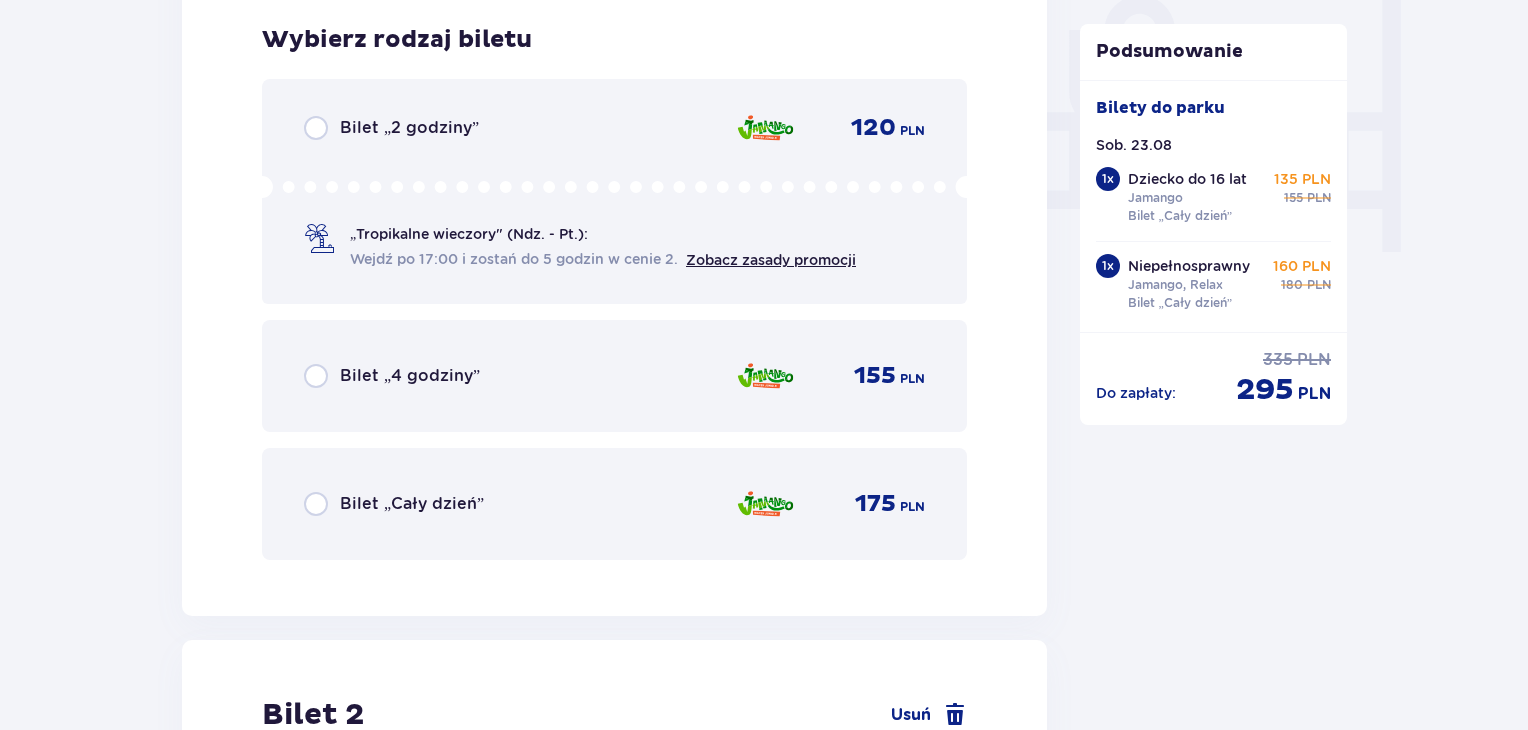 scroll, scrollTop: 1405, scrollLeft: 0, axis: vertical 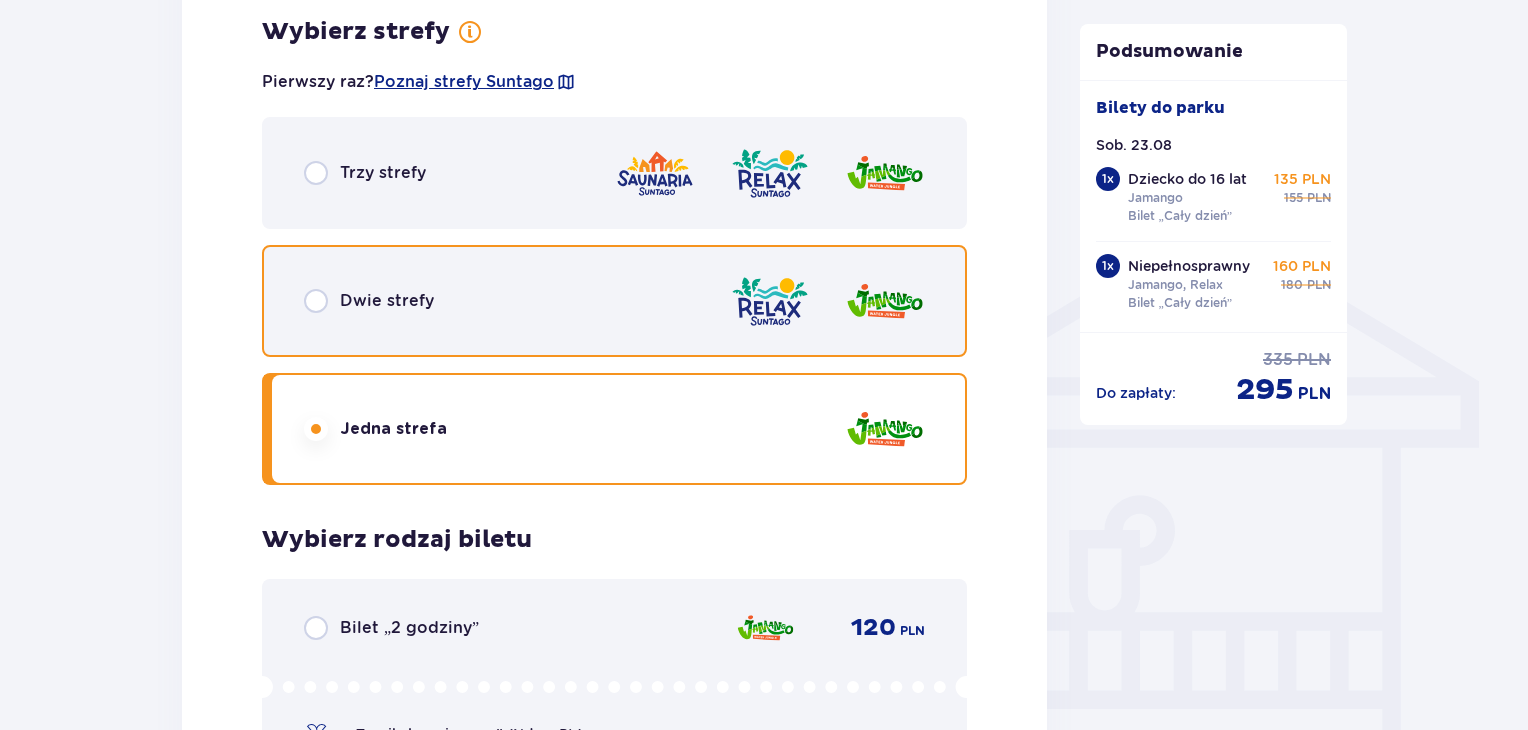 click at bounding box center [316, 301] 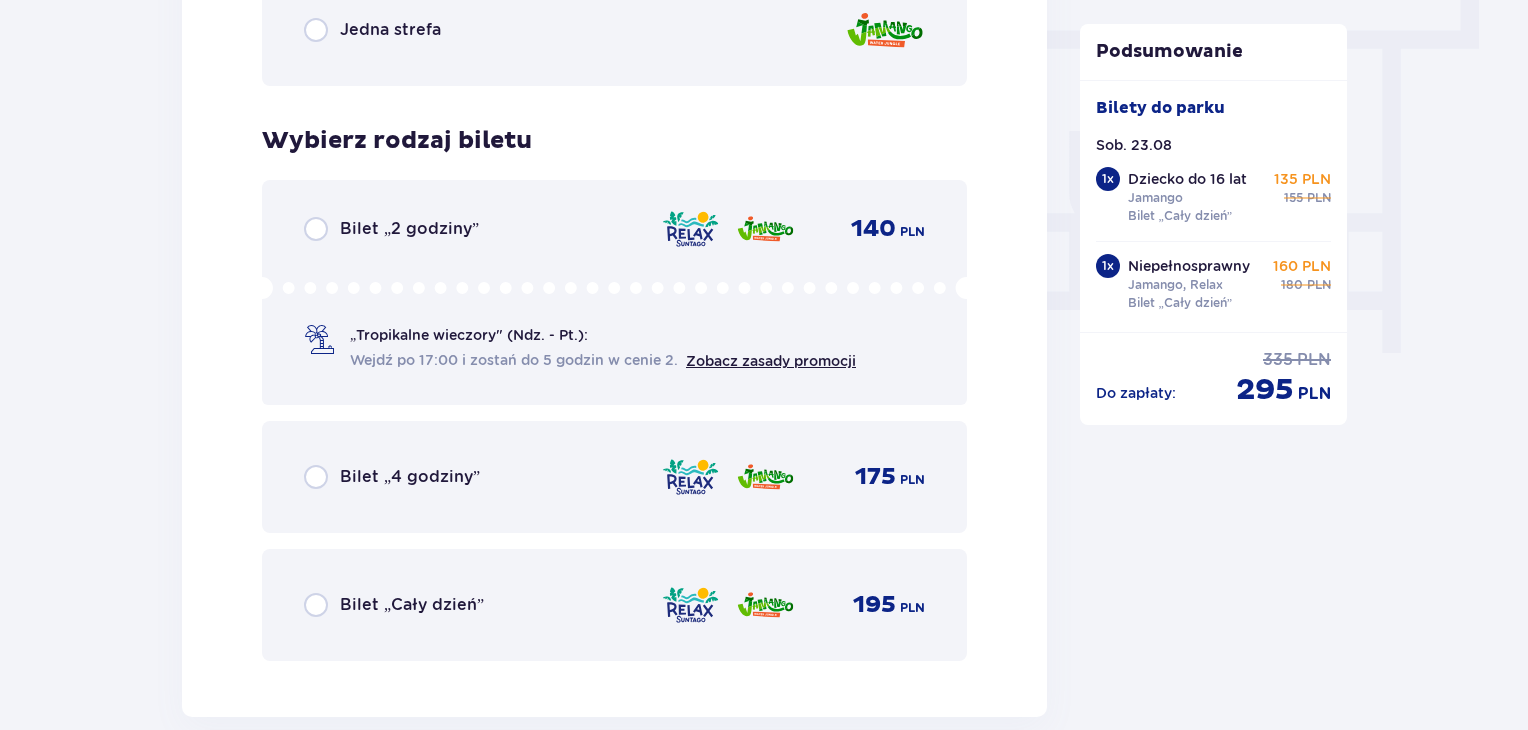 scroll, scrollTop: 1805, scrollLeft: 0, axis: vertical 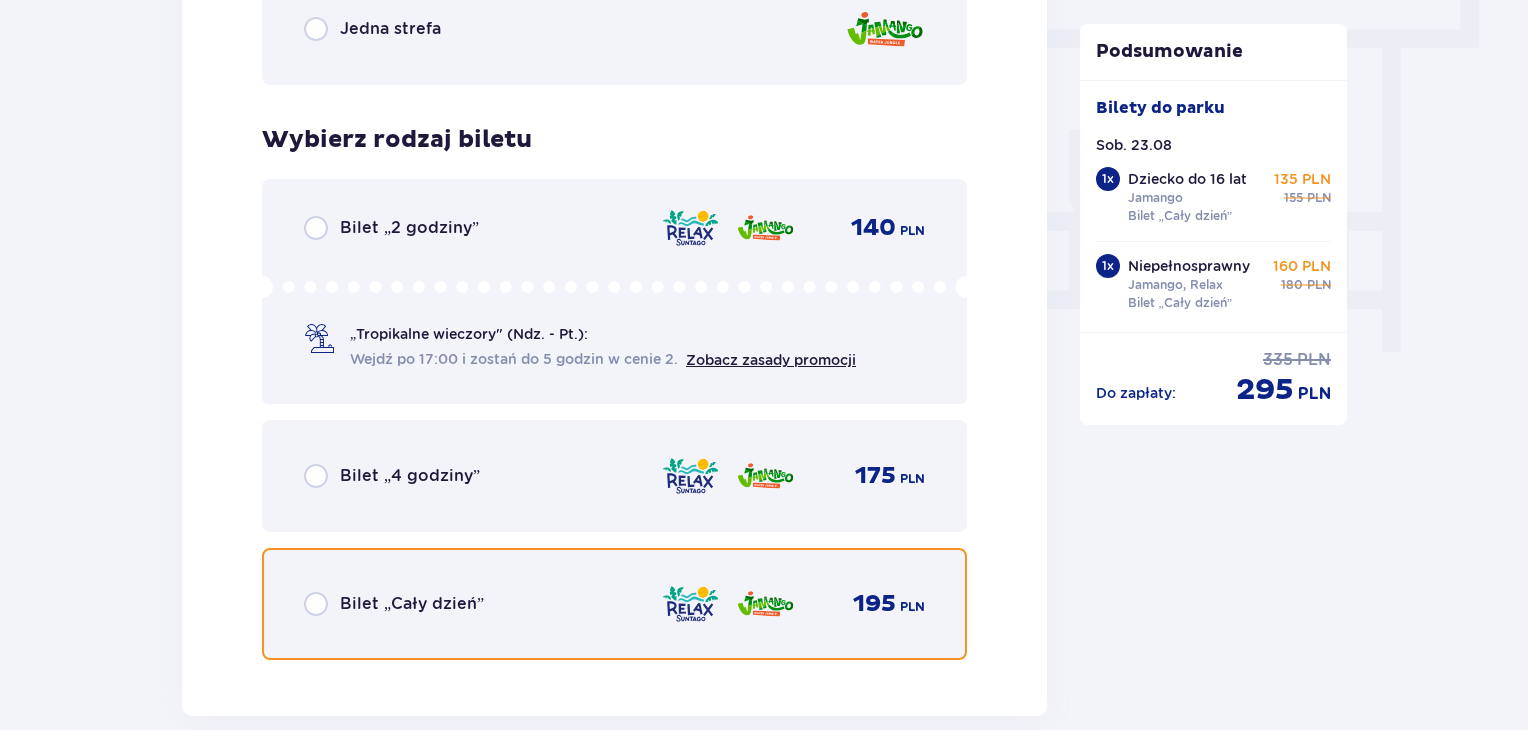 click at bounding box center [316, 604] 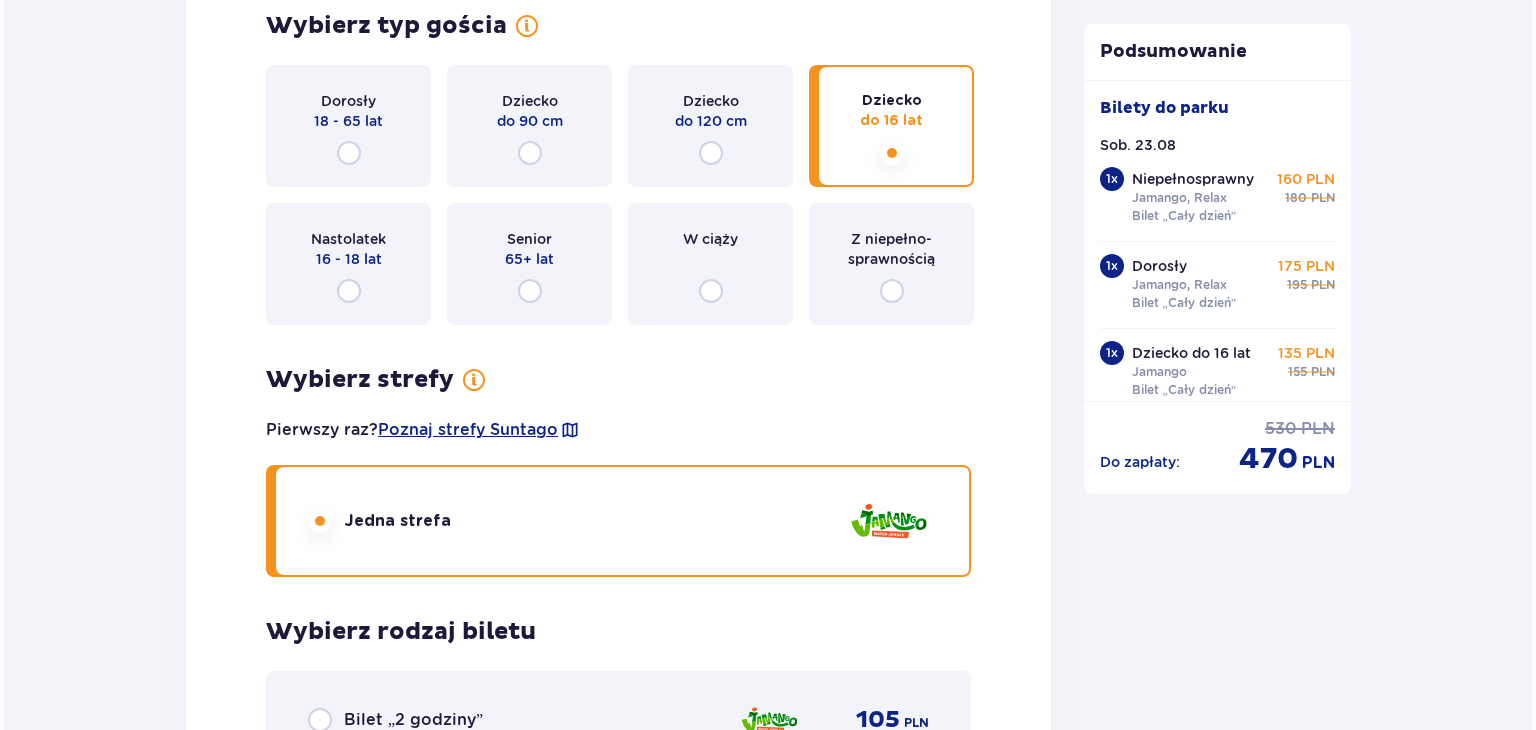 scroll, scrollTop: 2672, scrollLeft: 0, axis: vertical 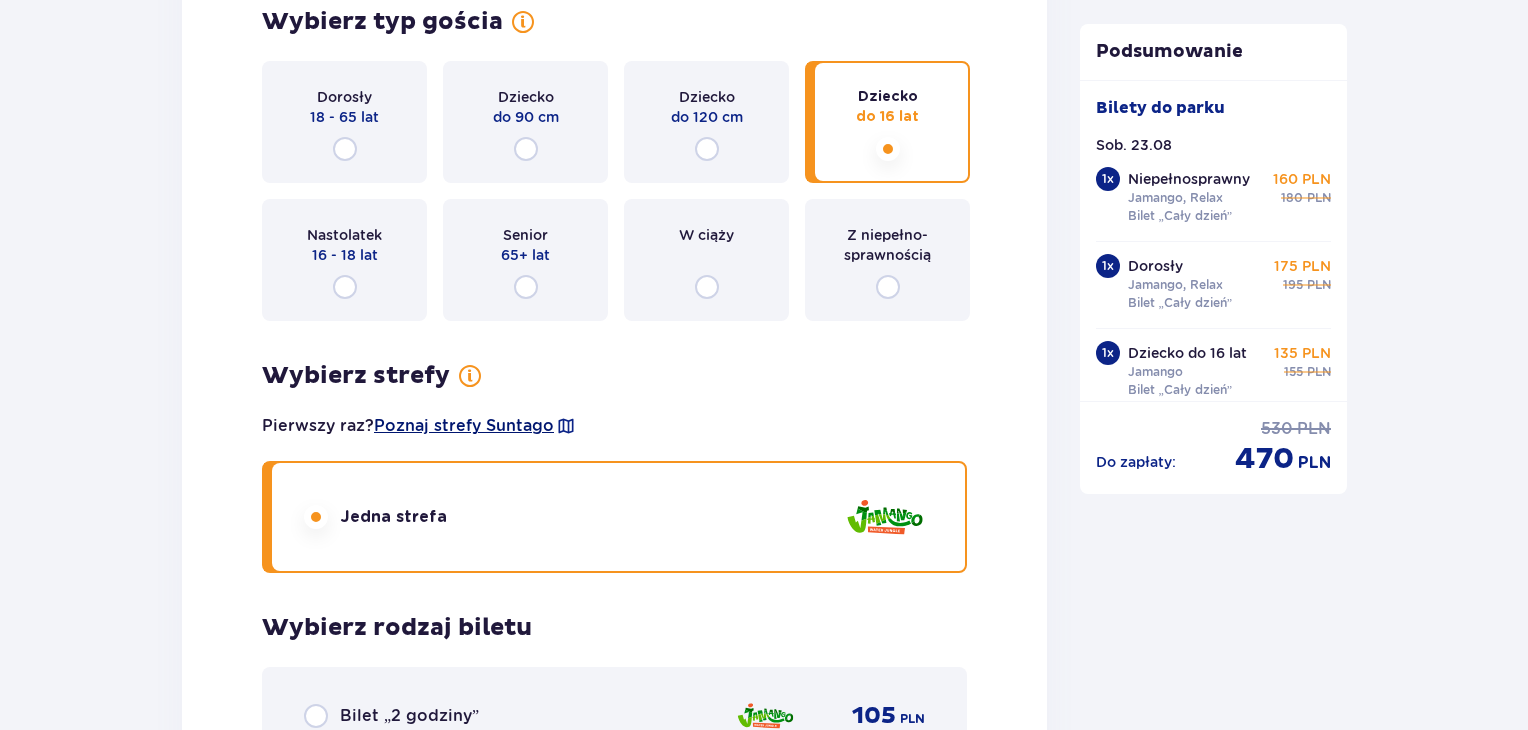 click on "Poznaj strefy Suntago" at bounding box center (464, 426) 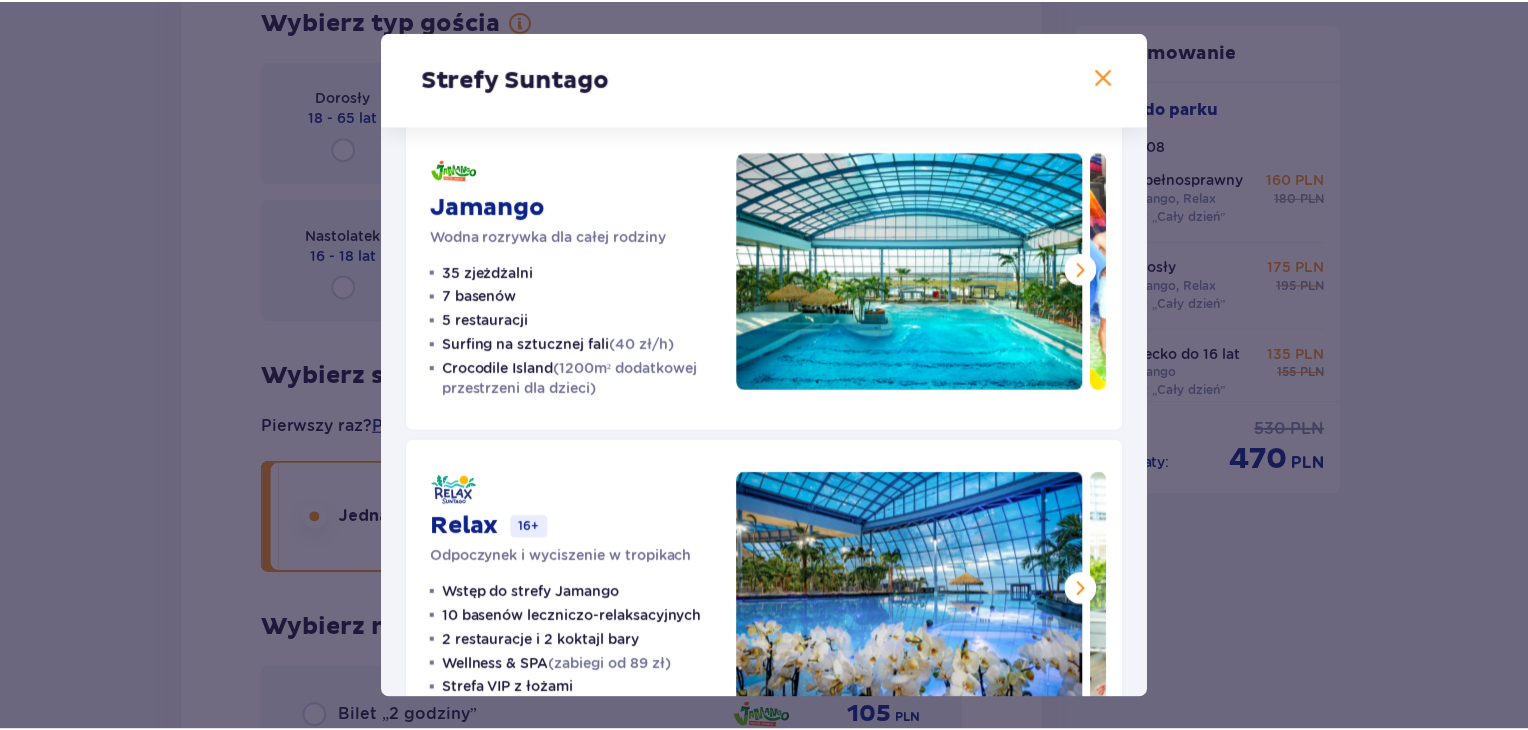 scroll, scrollTop: 19, scrollLeft: 0, axis: vertical 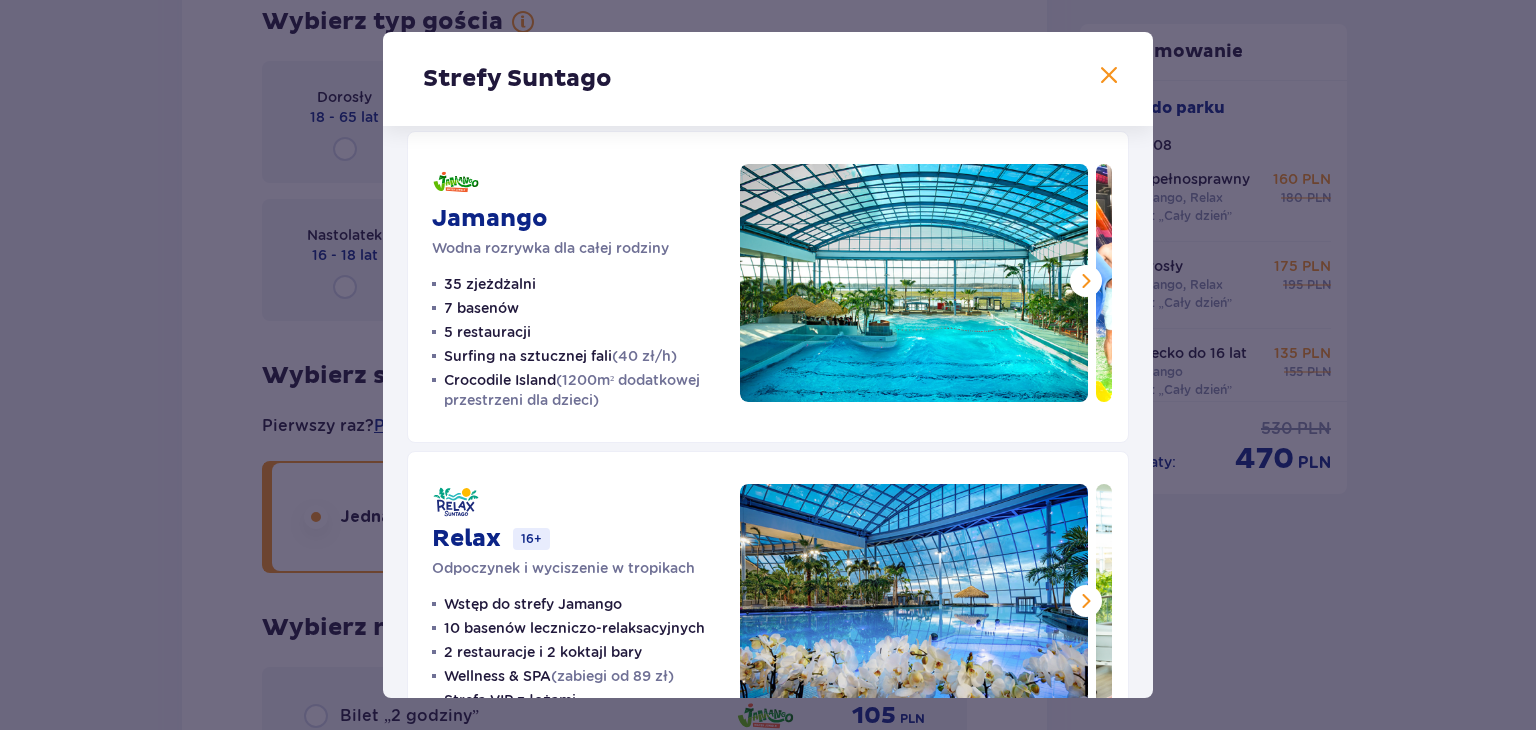 click at bounding box center [1109, 76] 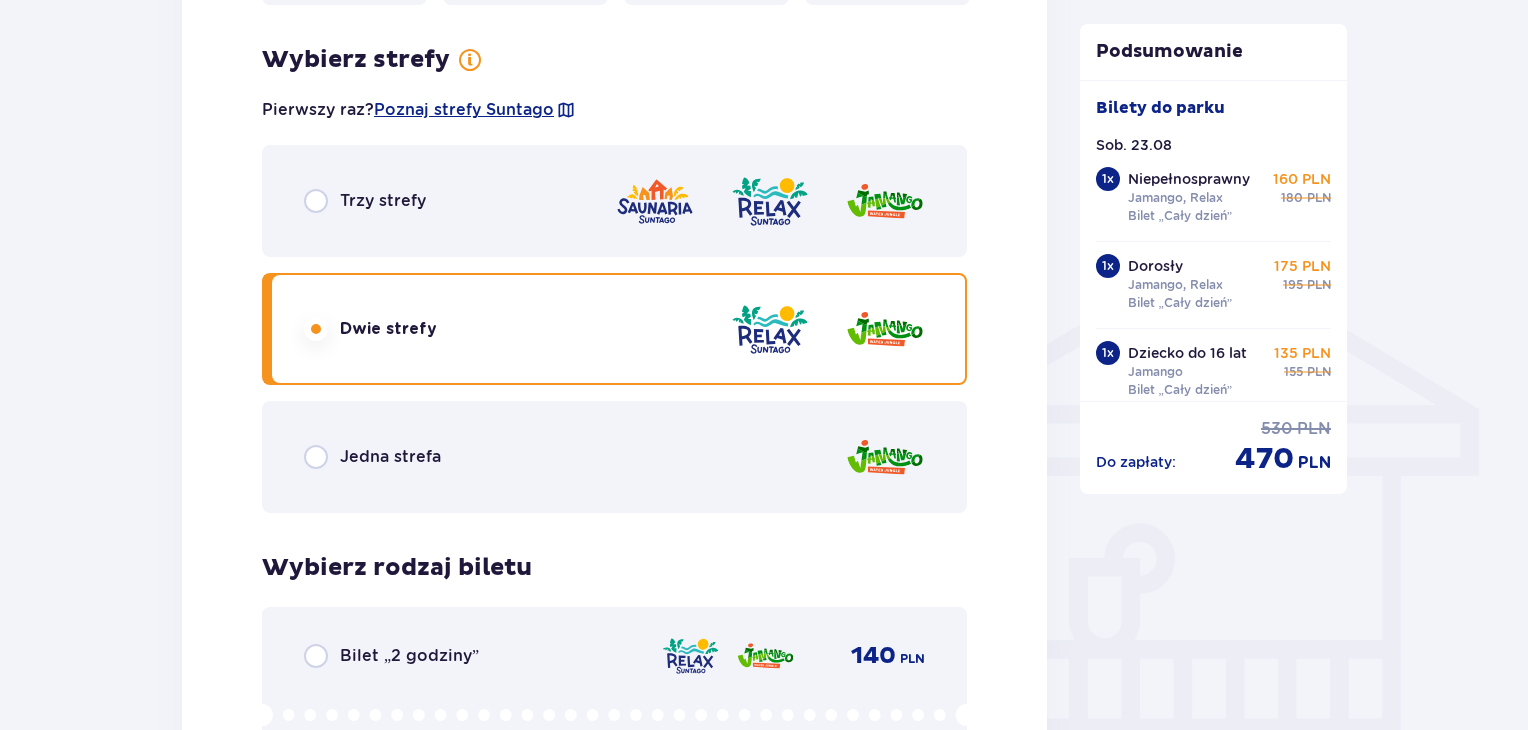 scroll, scrollTop: 1372, scrollLeft: 0, axis: vertical 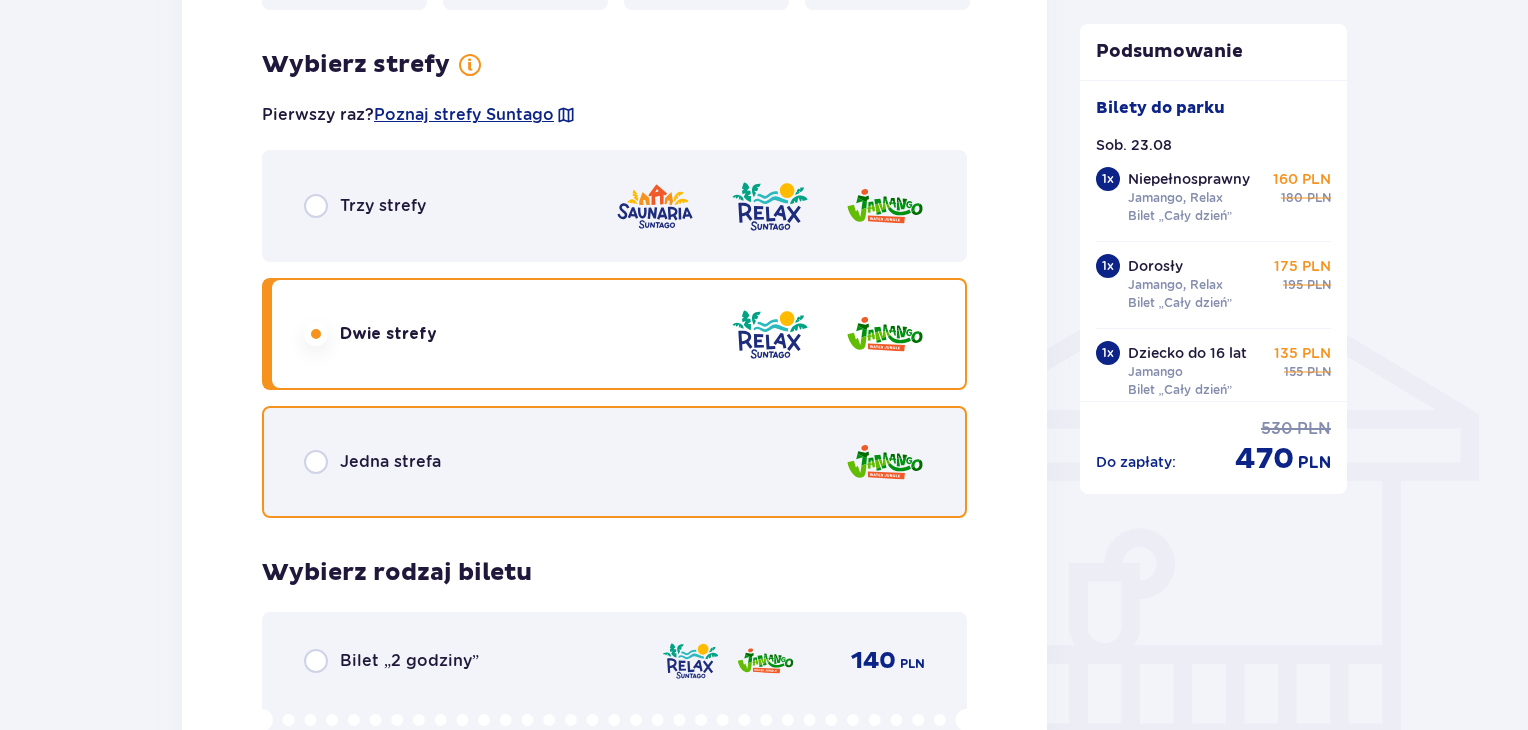 click at bounding box center (316, 462) 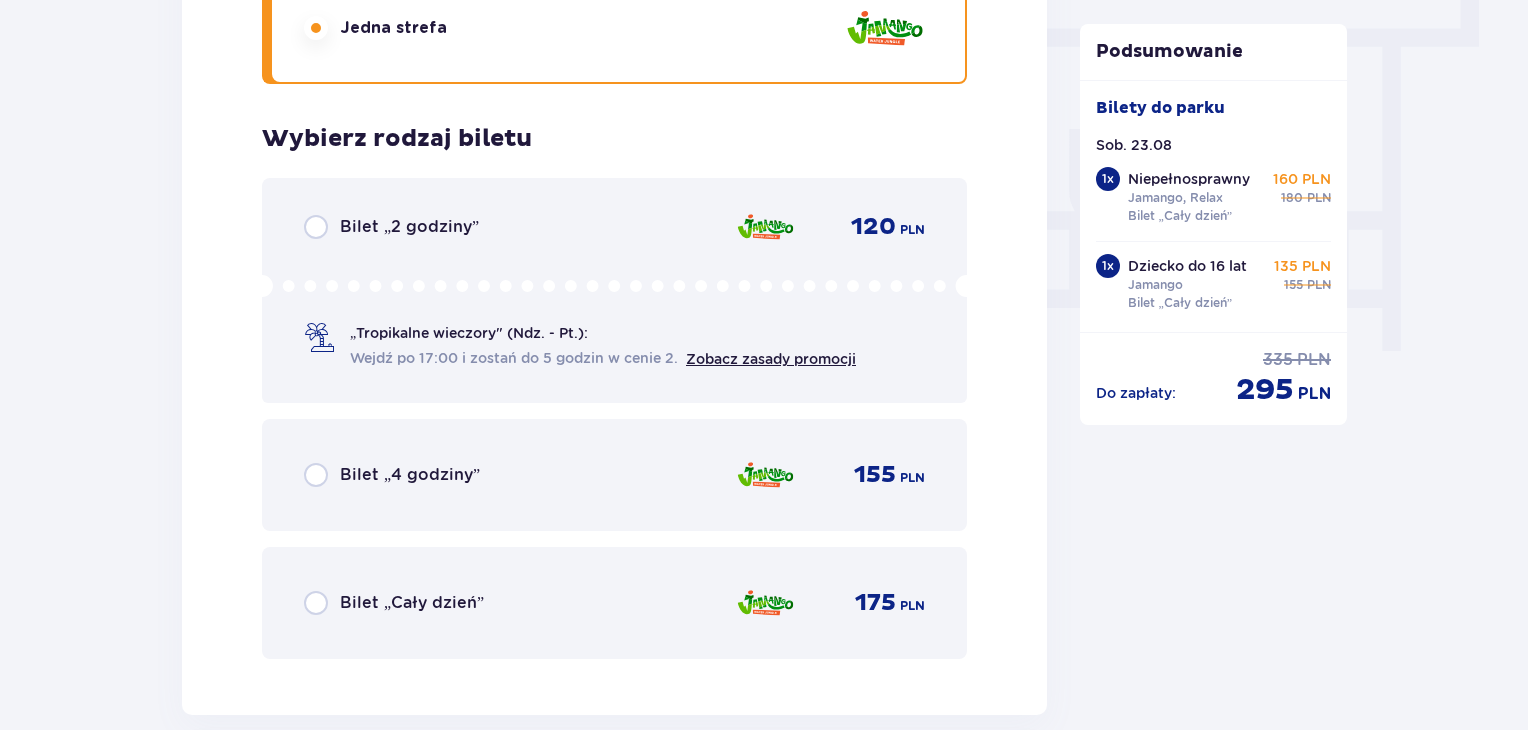 scroll, scrollTop: 1805, scrollLeft: 0, axis: vertical 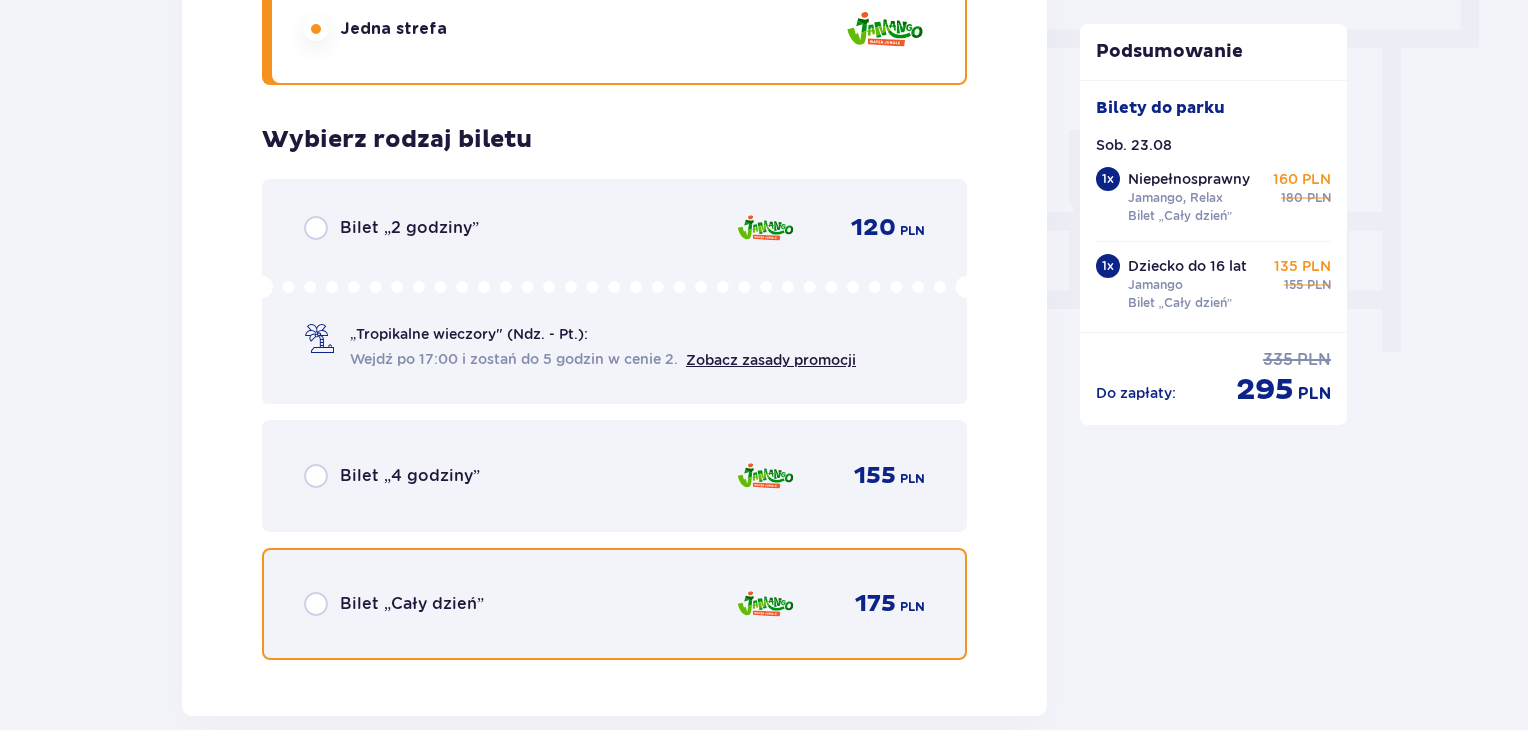 click at bounding box center (316, 604) 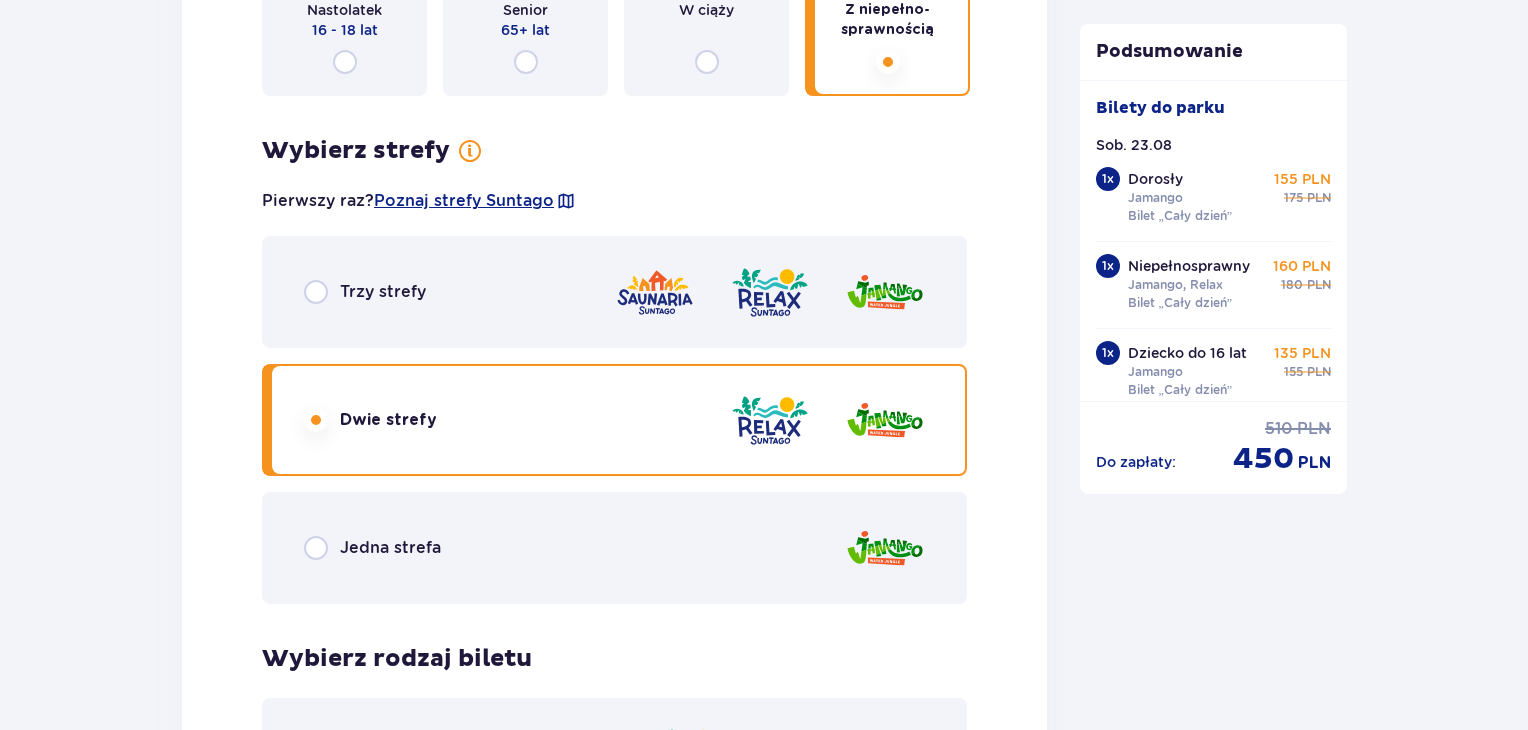 scroll, scrollTop: 4272, scrollLeft: 0, axis: vertical 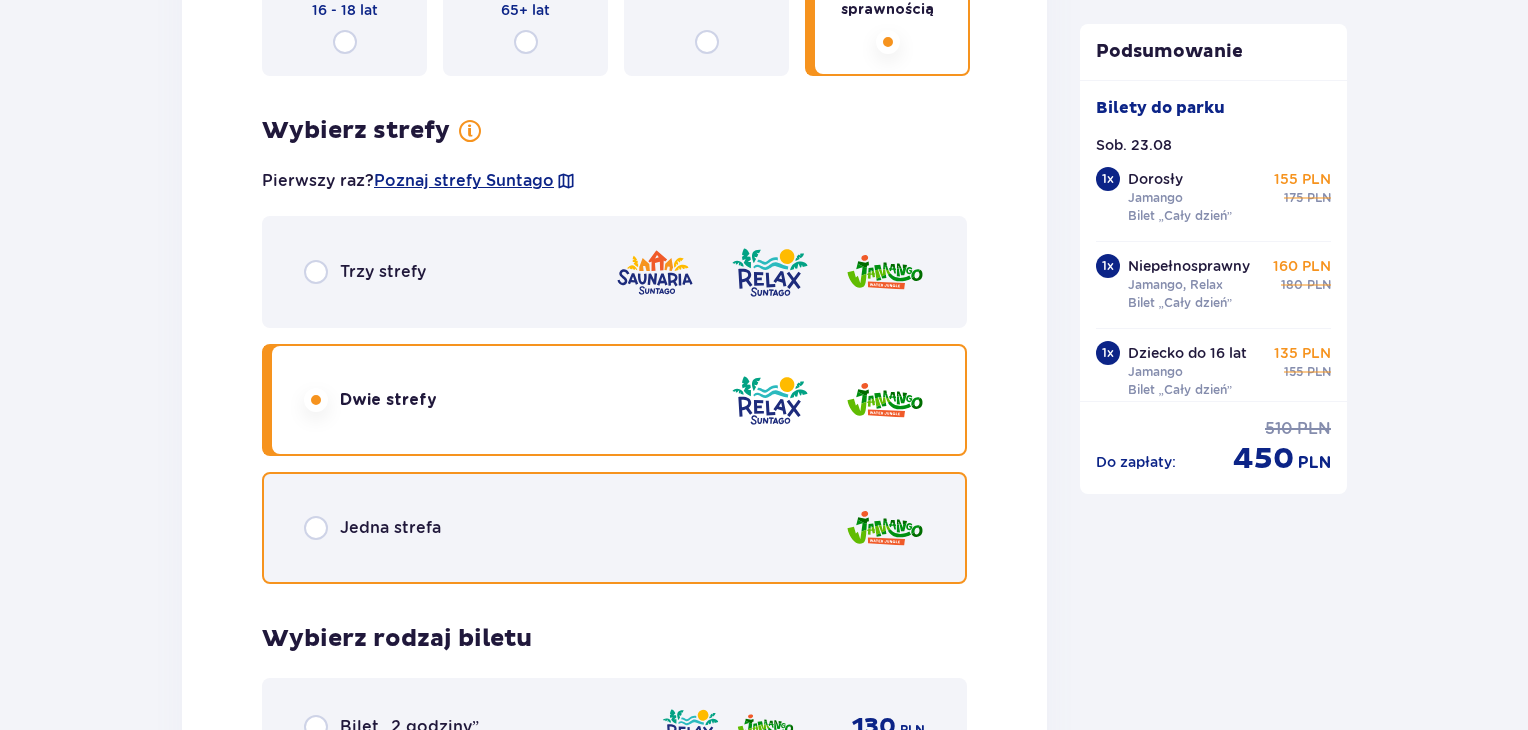 click at bounding box center (316, 528) 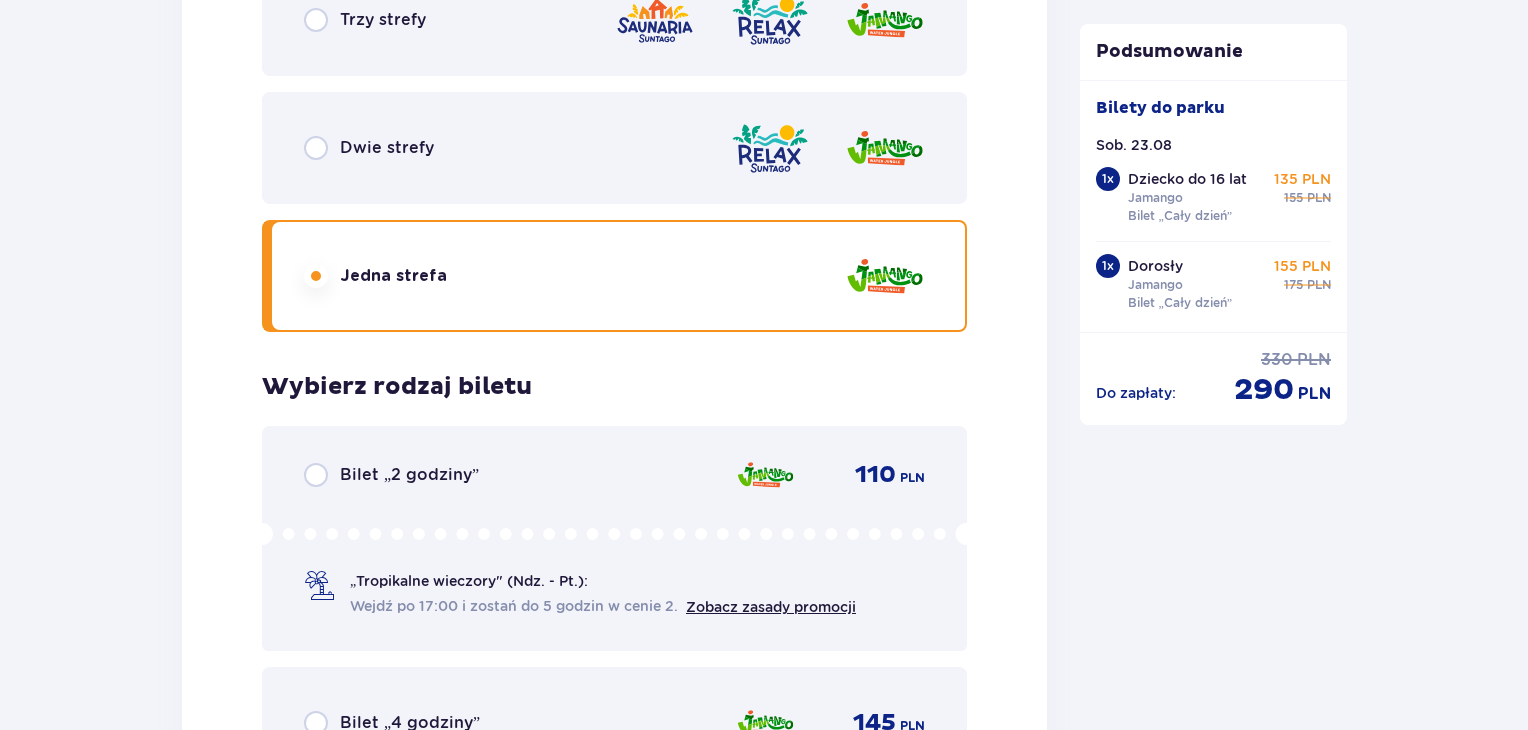 scroll, scrollTop: 4869, scrollLeft: 0, axis: vertical 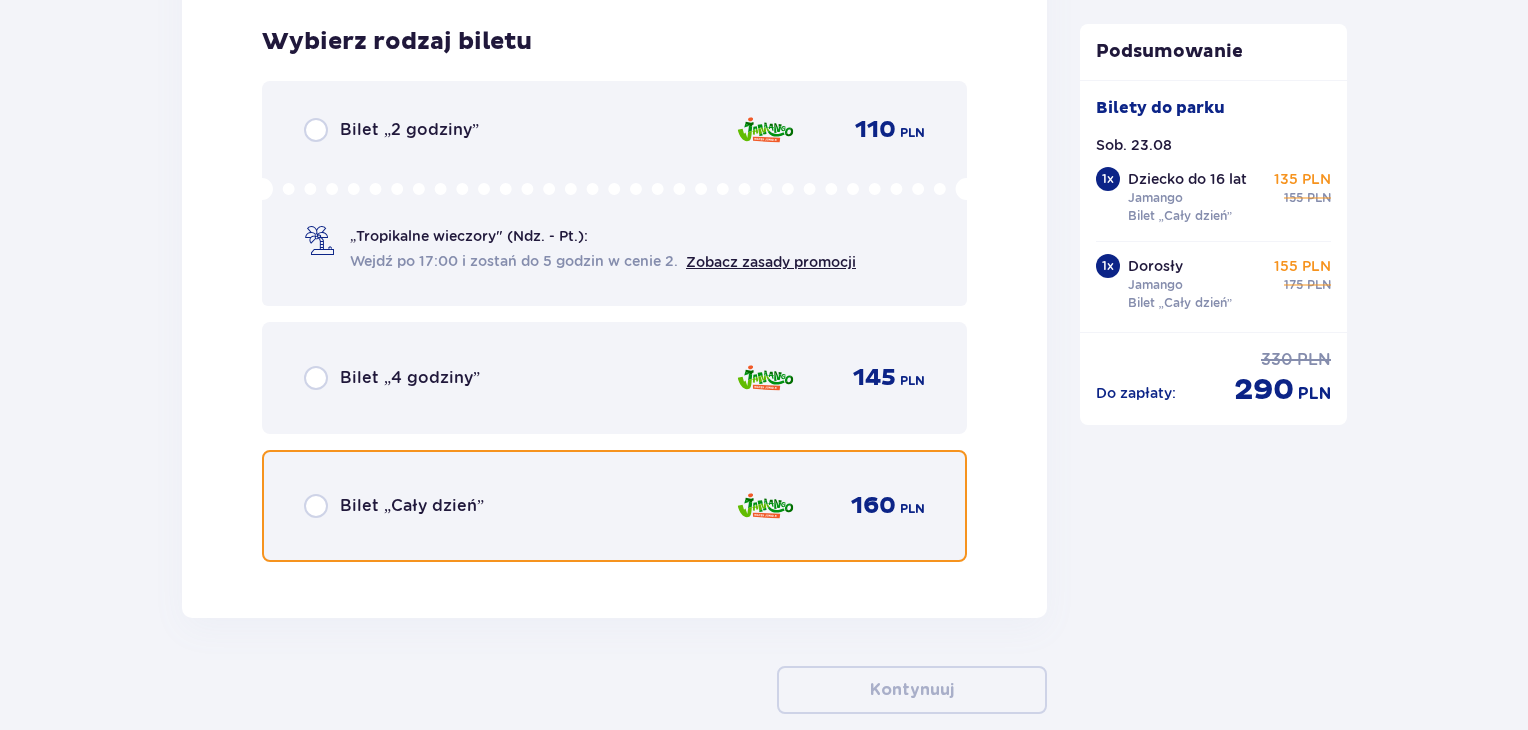 click at bounding box center [316, 506] 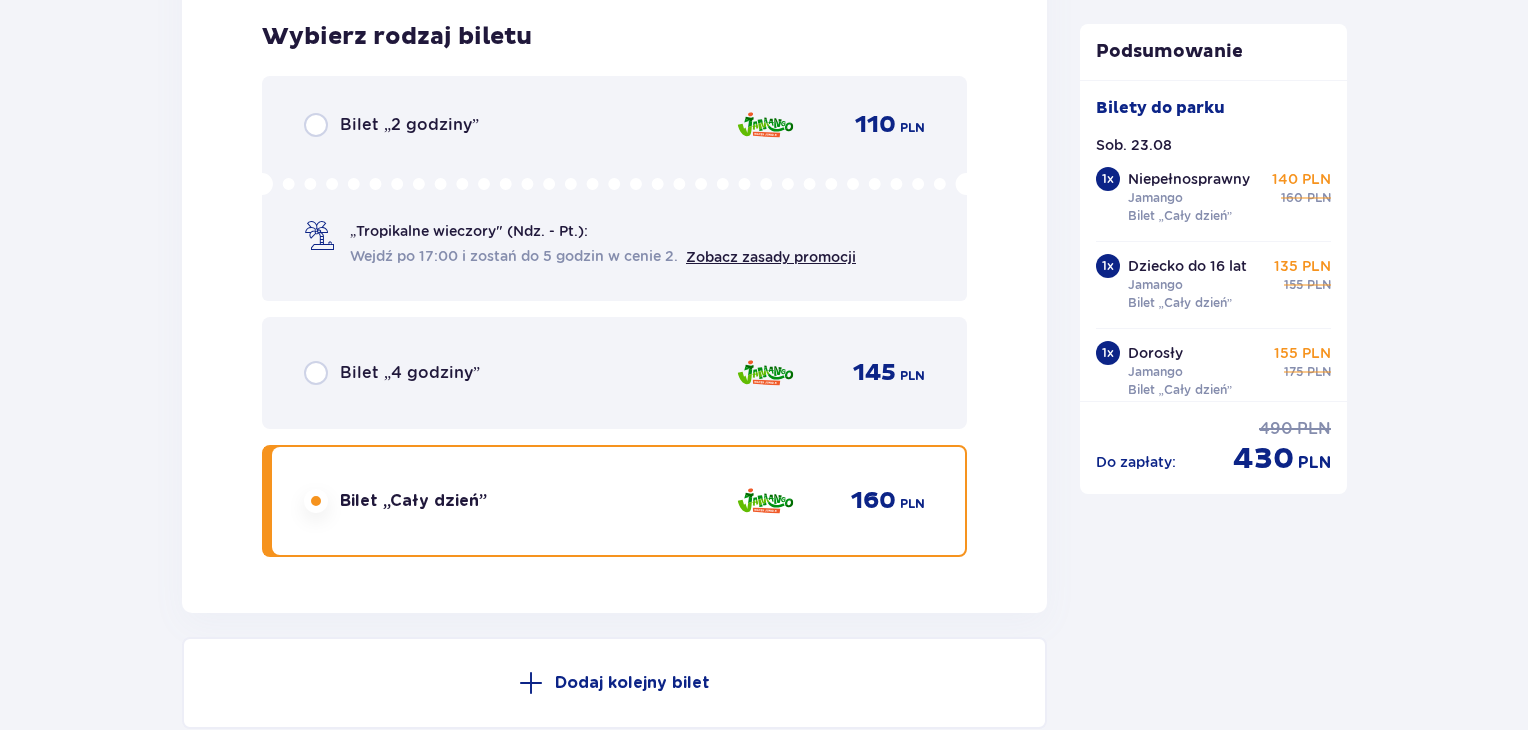scroll, scrollTop: 4872, scrollLeft: 0, axis: vertical 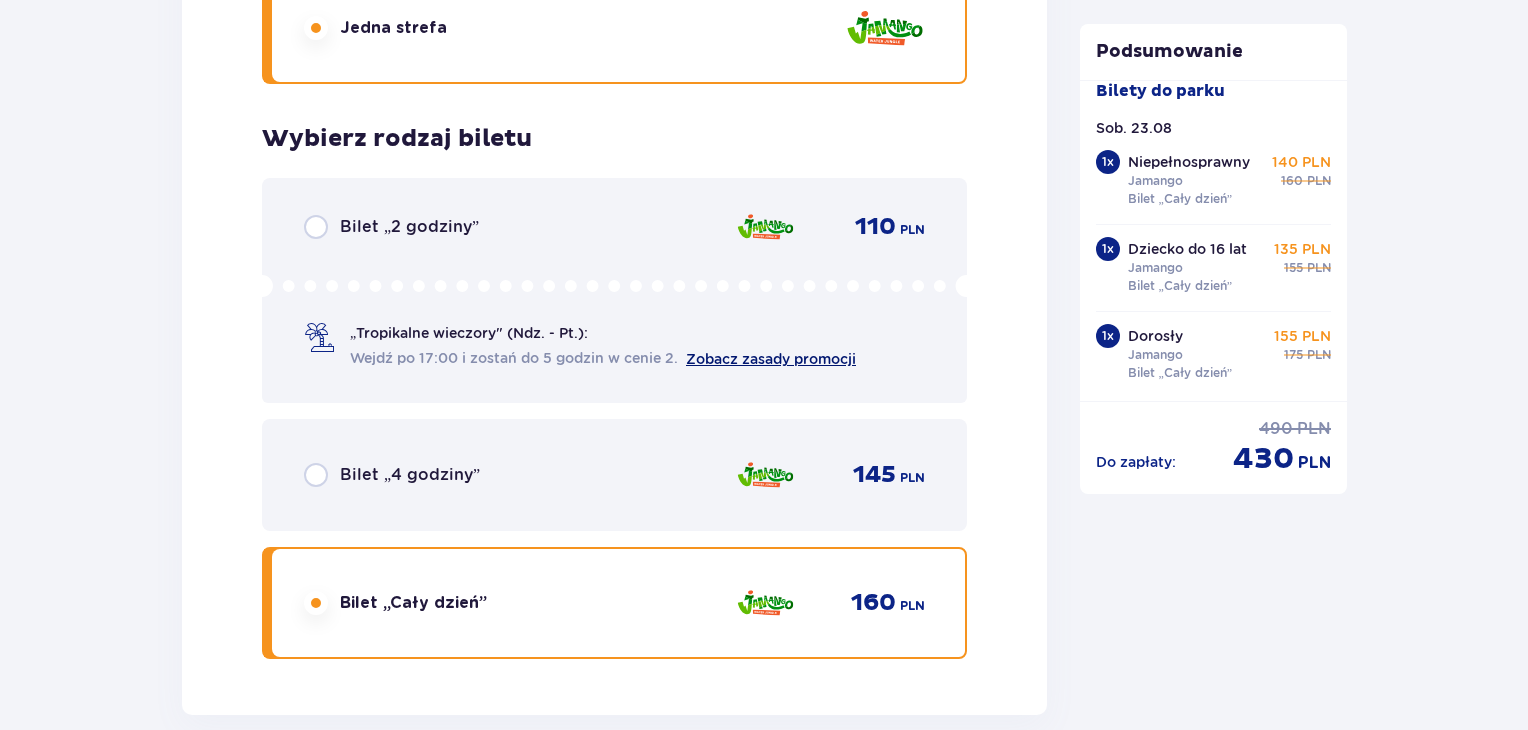 click on "Zobacz zasady promocji" at bounding box center (771, 359) 